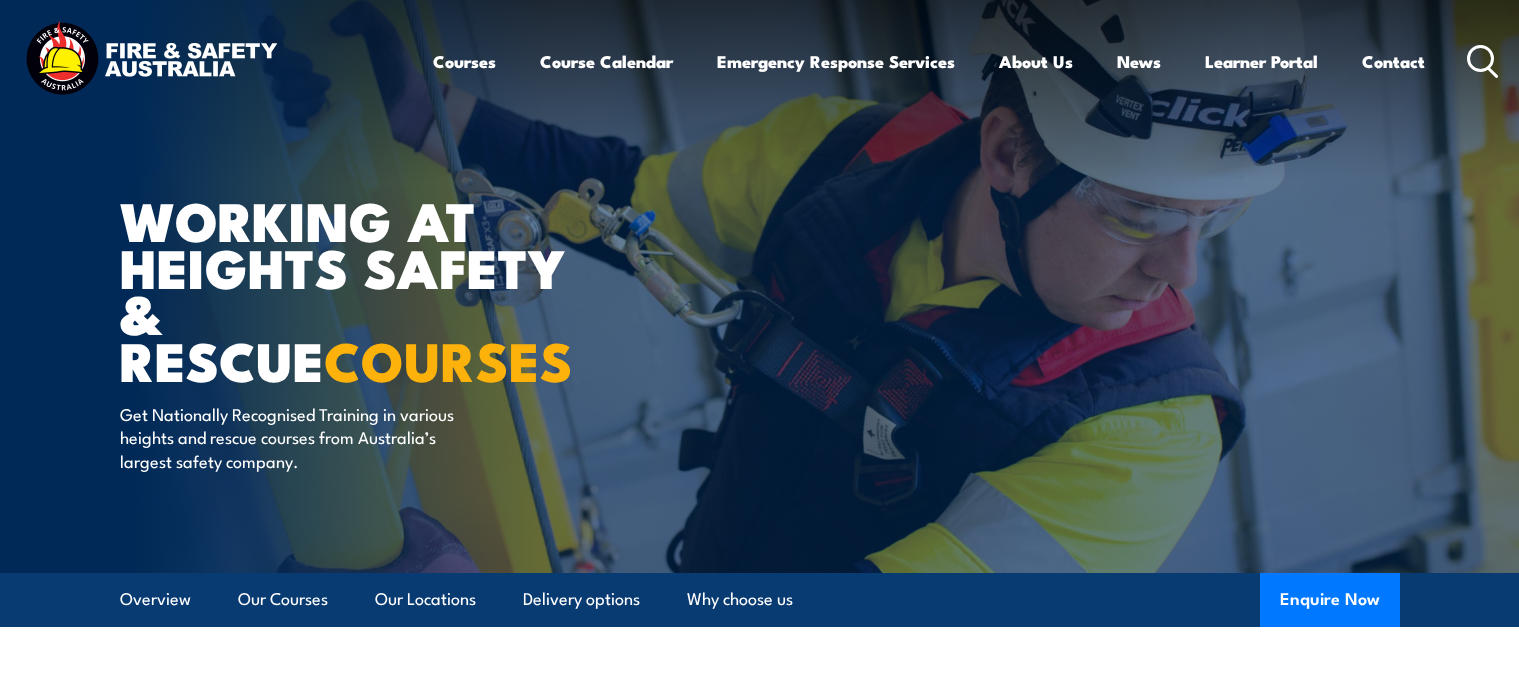 scroll, scrollTop: 0, scrollLeft: 0, axis: both 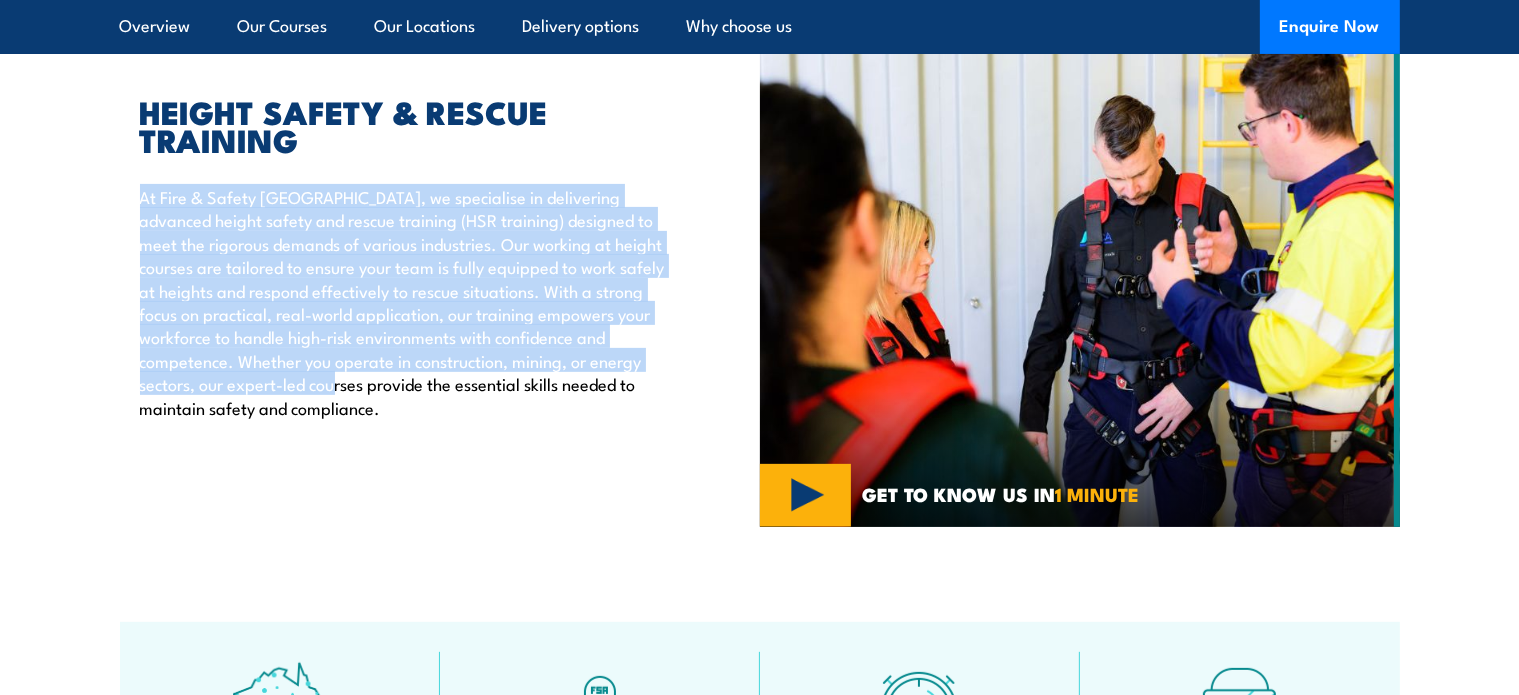 drag, startPoint x: 144, startPoint y: 195, endPoint x: 303, endPoint y: 377, distance: 241.67126 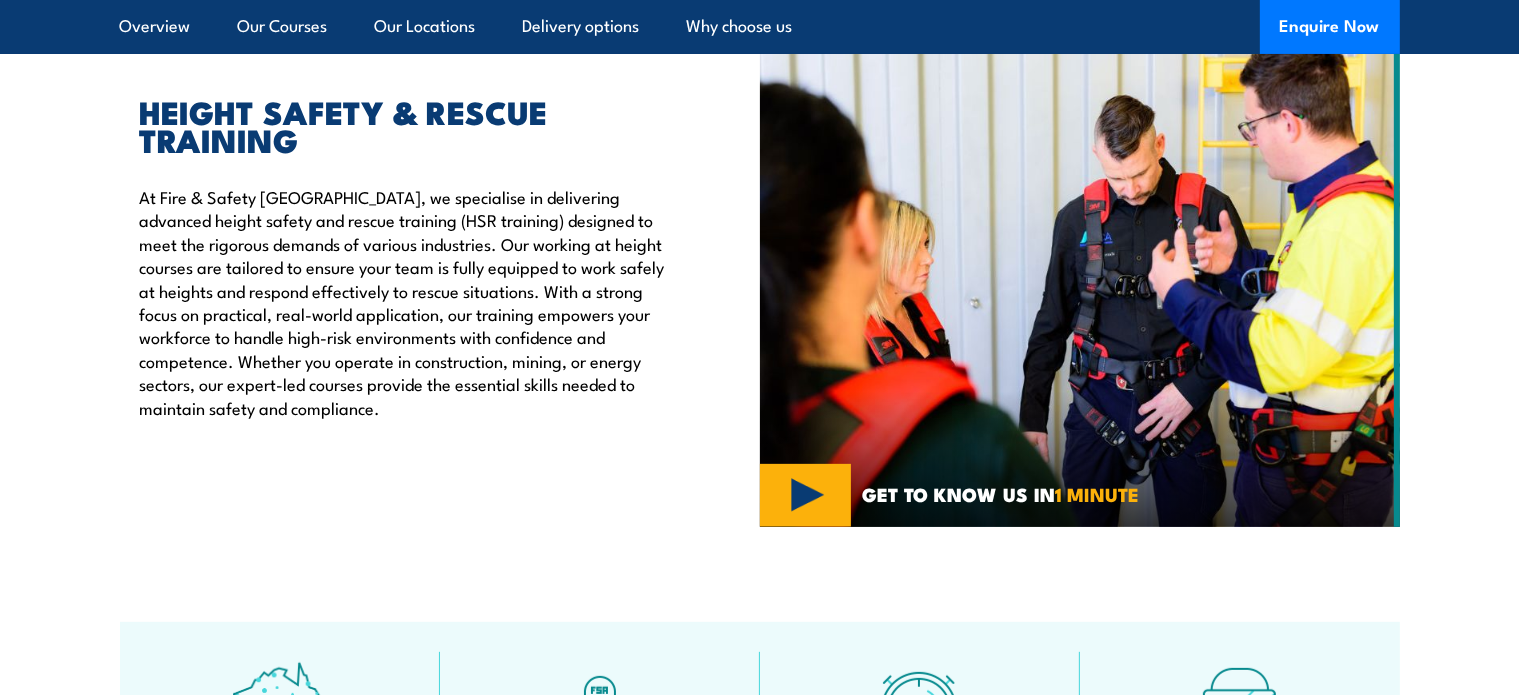 click on "At Fire & Safety Australia, we specialise in delivering advanced height safety and rescue training (HSR training) designed to meet the rigorous demands of various industries. Our working at height courses are tailored to ensure your team is fully equipped to work safely at heights and respond effectively to rescue situations. With a strong focus on practical, real-world application, our training empowers your workforce to handle high-risk environments with confidence and competence. Whether you operate in construction, mining, or energy sectors, our expert-led courses provide the essential skills needed to maintain safety and compliance." at bounding box center [404, 302] 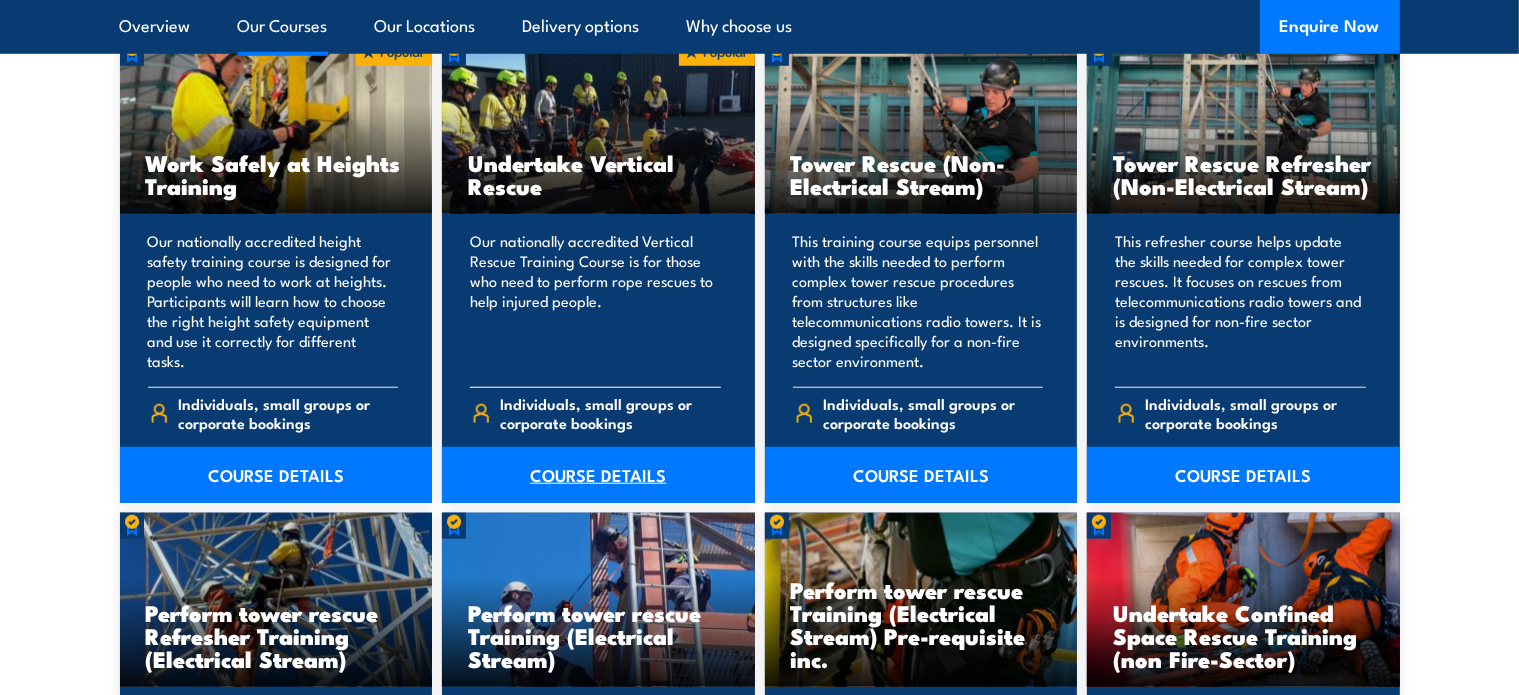 scroll, scrollTop: 1666, scrollLeft: 0, axis: vertical 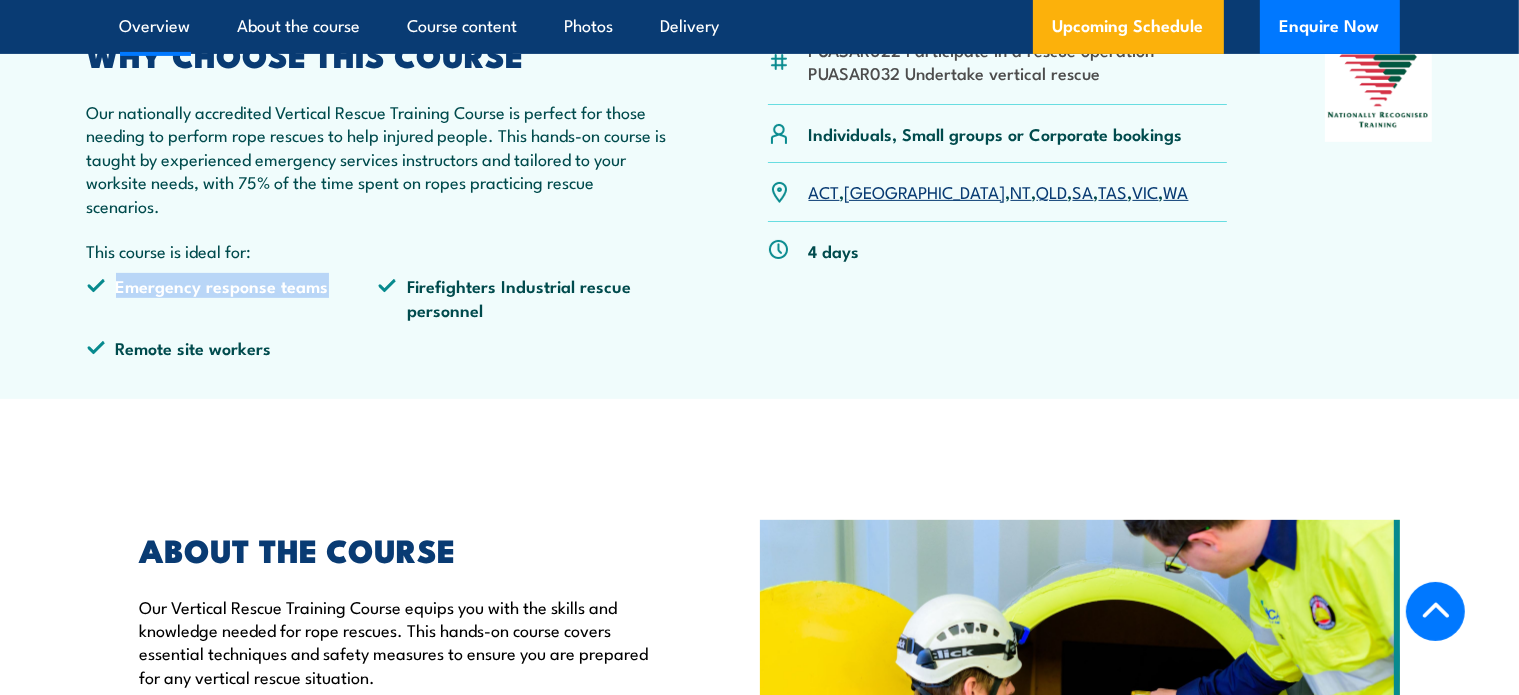 drag, startPoint x: 87, startPoint y: 271, endPoint x: 355, endPoint y: 270, distance: 268.00186 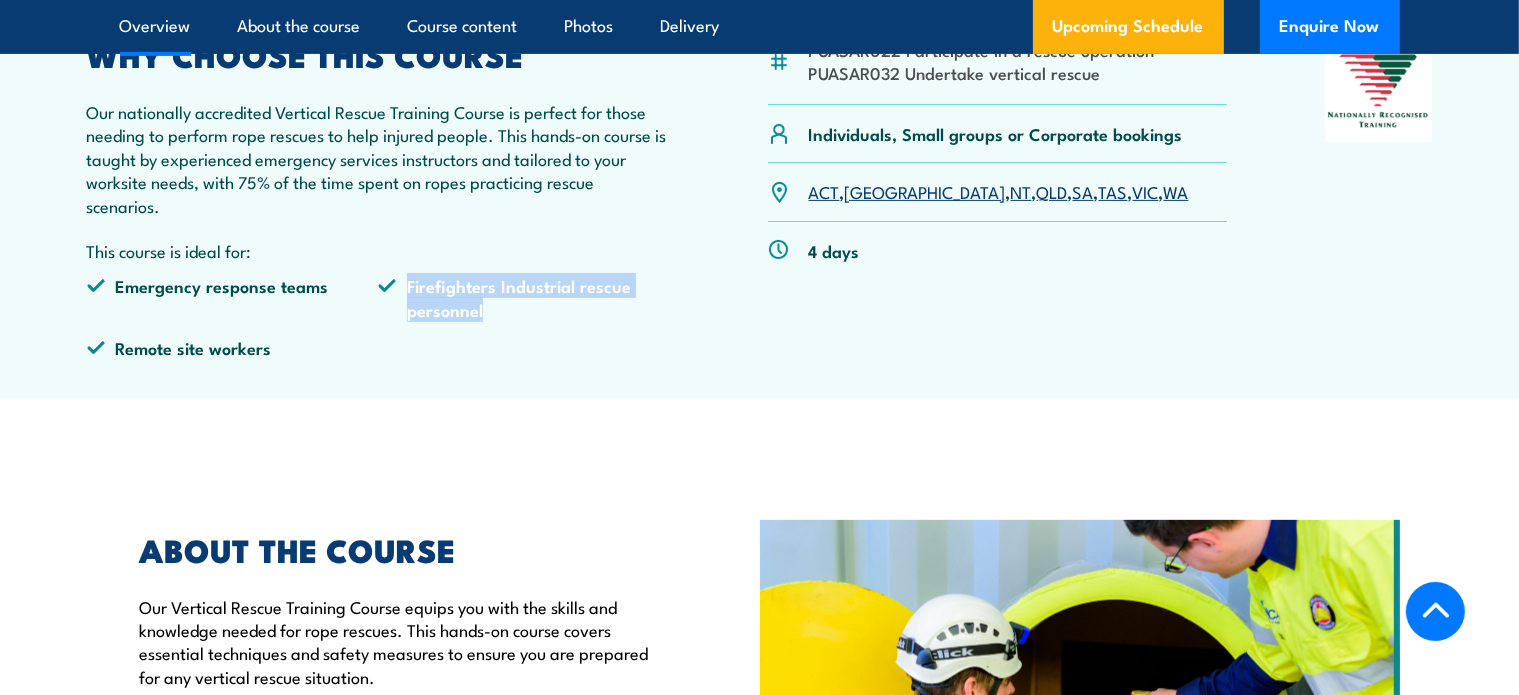 drag, startPoint x: 397, startPoint y: 285, endPoint x: 576, endPoint y: 305, distance: 180.11385 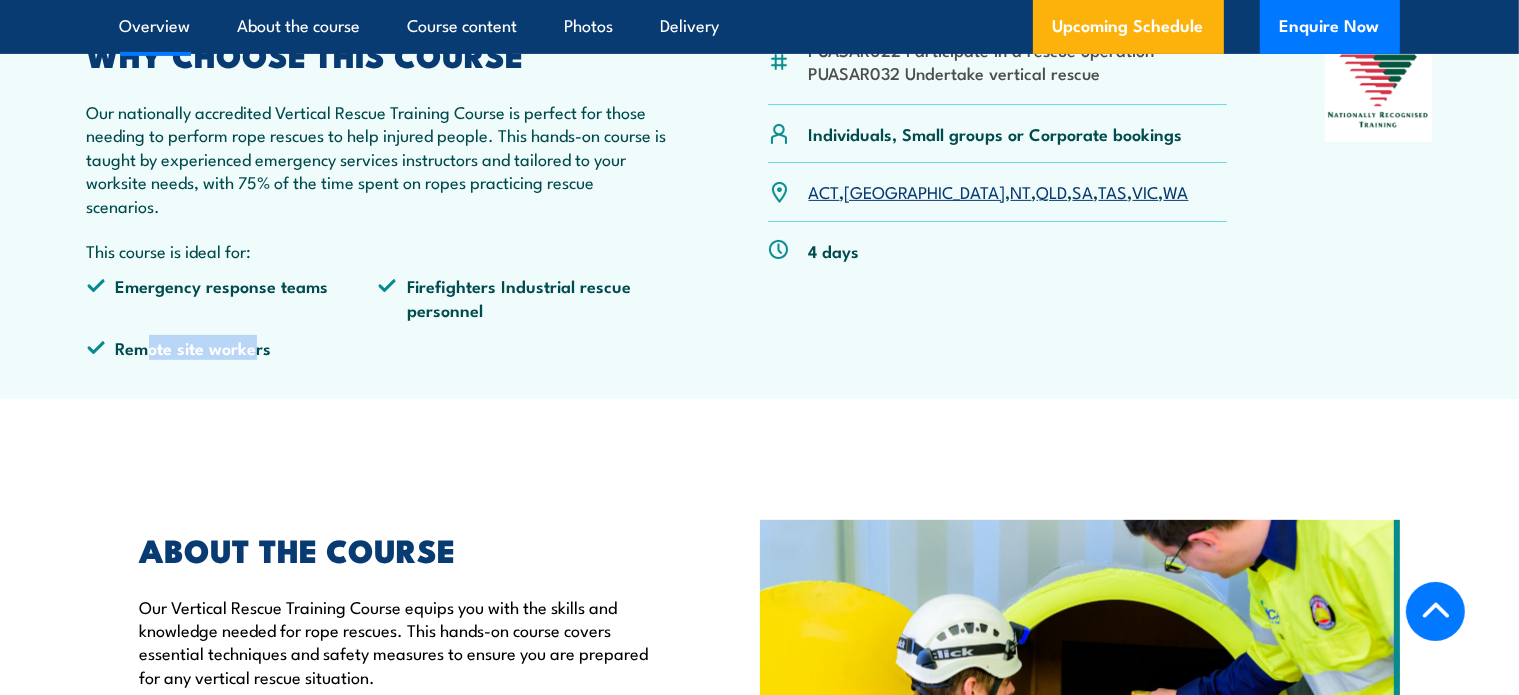 drag, startPoint x: 148, startPoint y: 342, endPoint x: 292, endPoint y: 343, distance: 144.00348 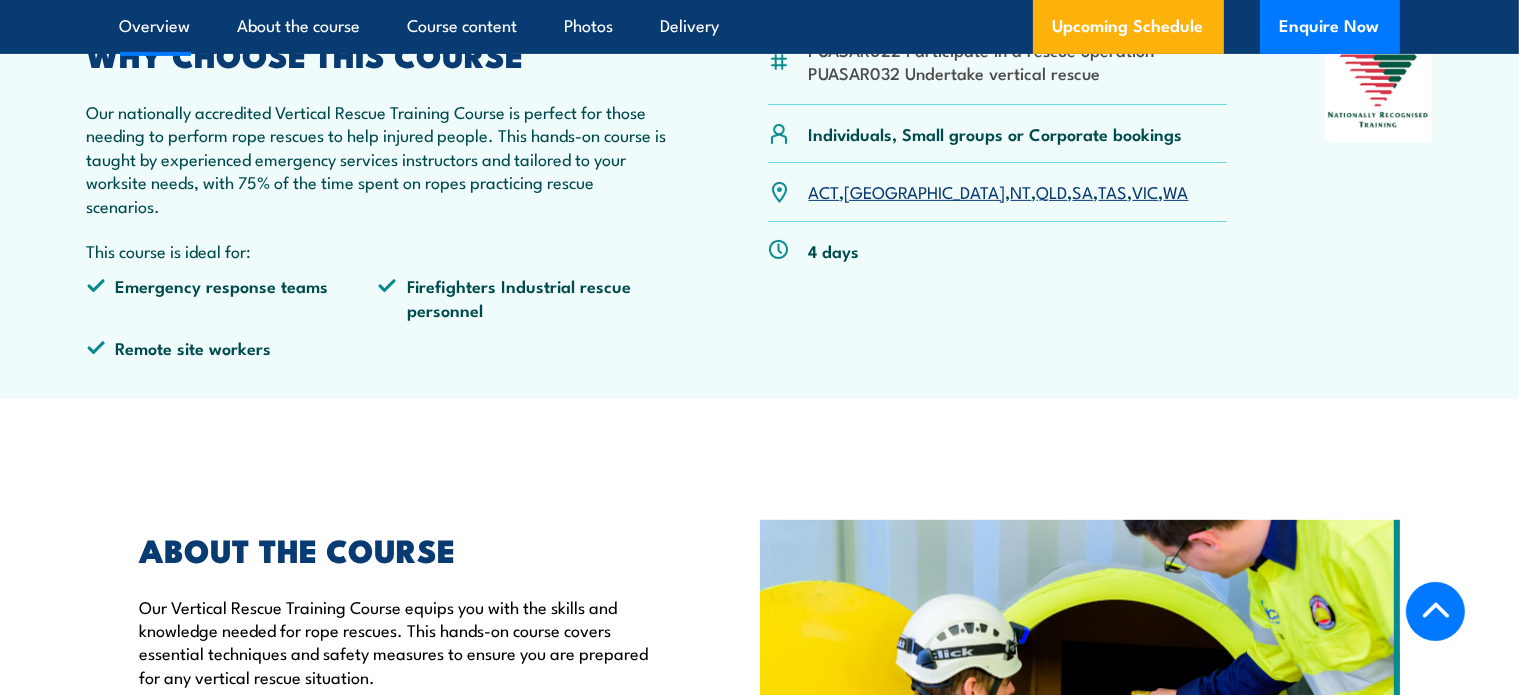 click on "Emergency response teams
Firefighters Industrial rescue personnel
Remote site workers" at bounding box center [379, 324] 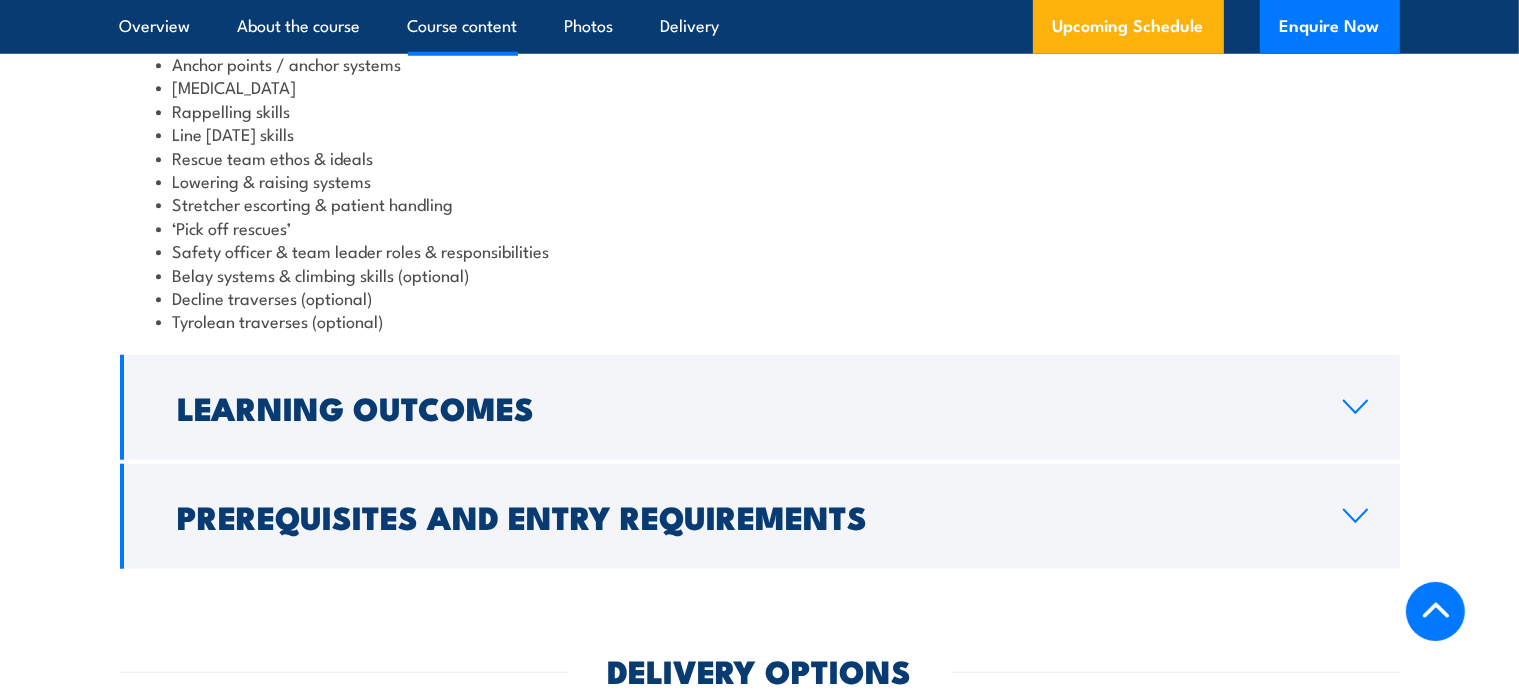 scroll, scrollTop: 2000, scrollLeft: 0, axis: vertical 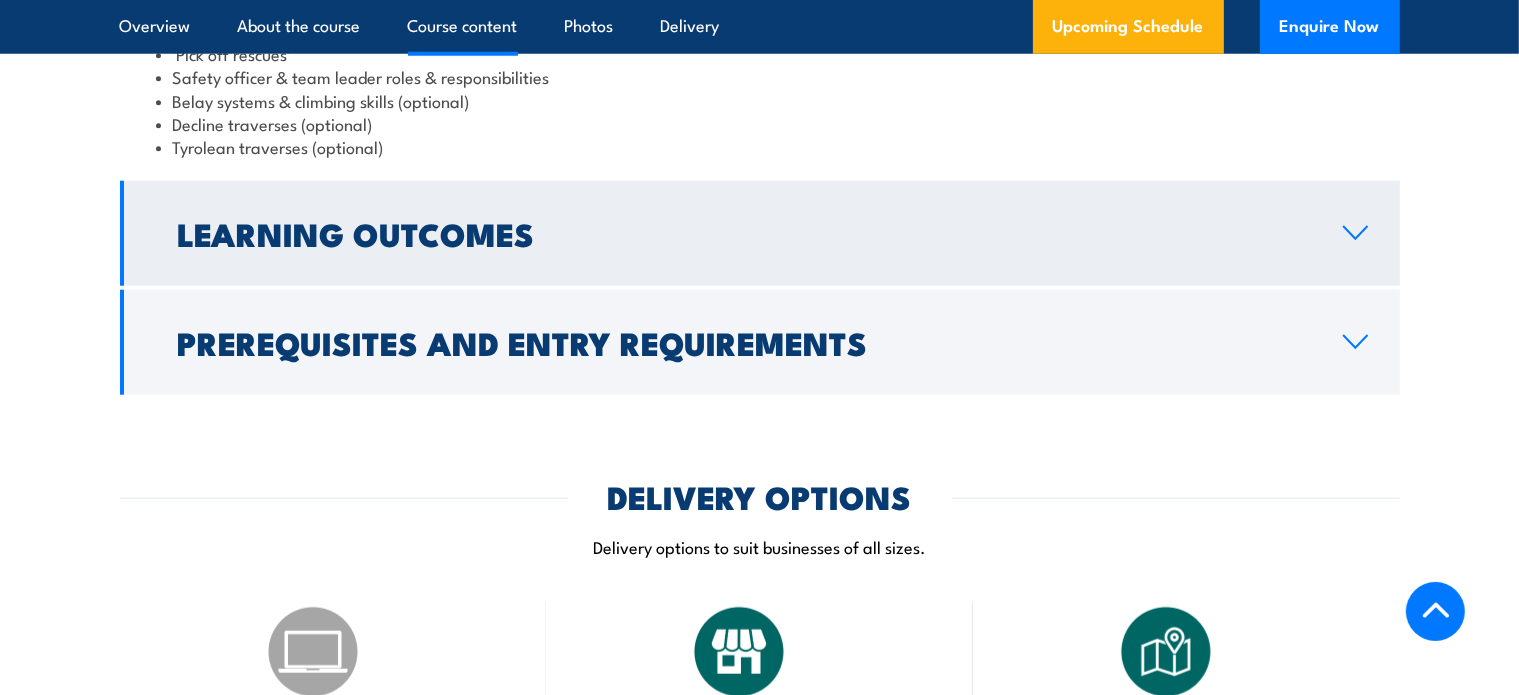 click on "Learning Outcomes" at bounding box center [744, 233] 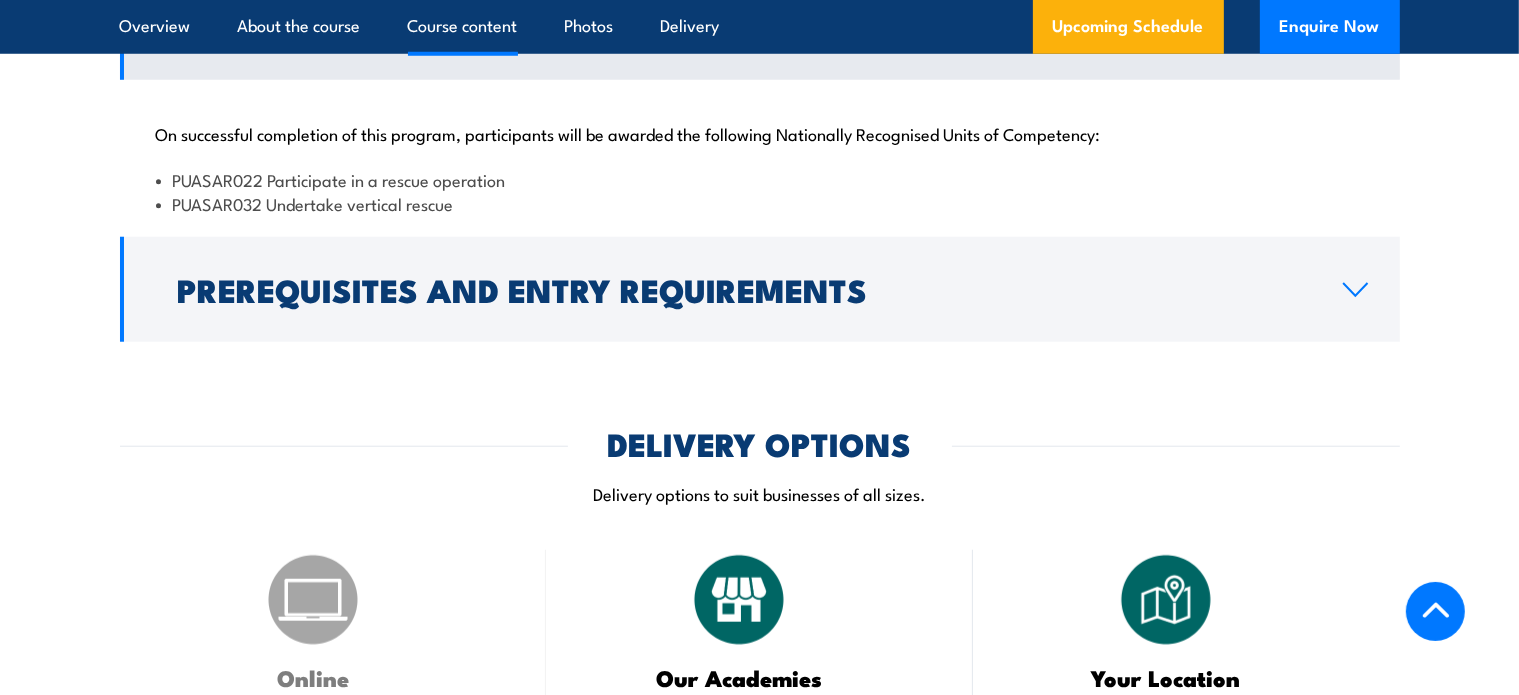 scroll, scrollTop: 1780, scrollLeft: 0, axis: vertical 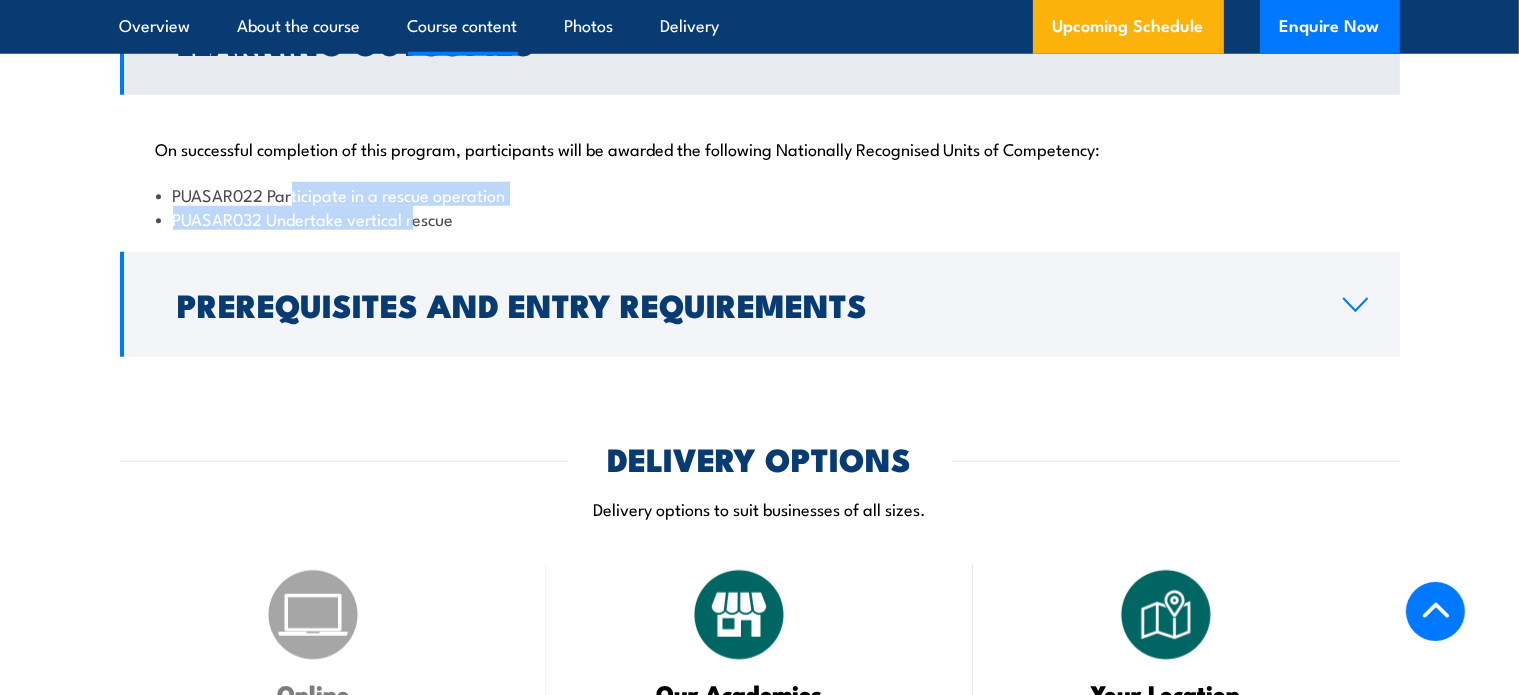 drag, startPoint x: 290, startPoint y: 193, endPoint x: 437, endPoint y: 208, distance: 147.76332 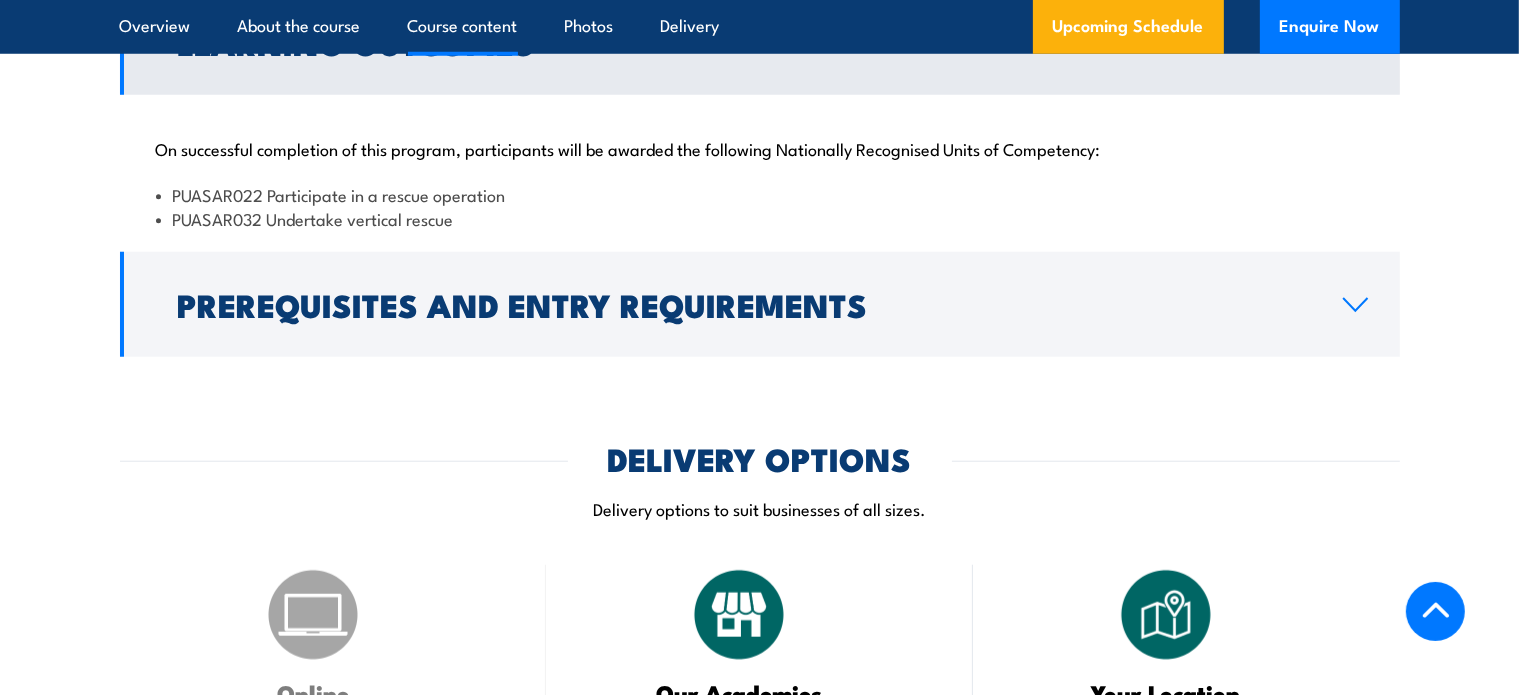 click on "PUASAR032 Undertake vertical rescue" at bounding box center [760, 218] 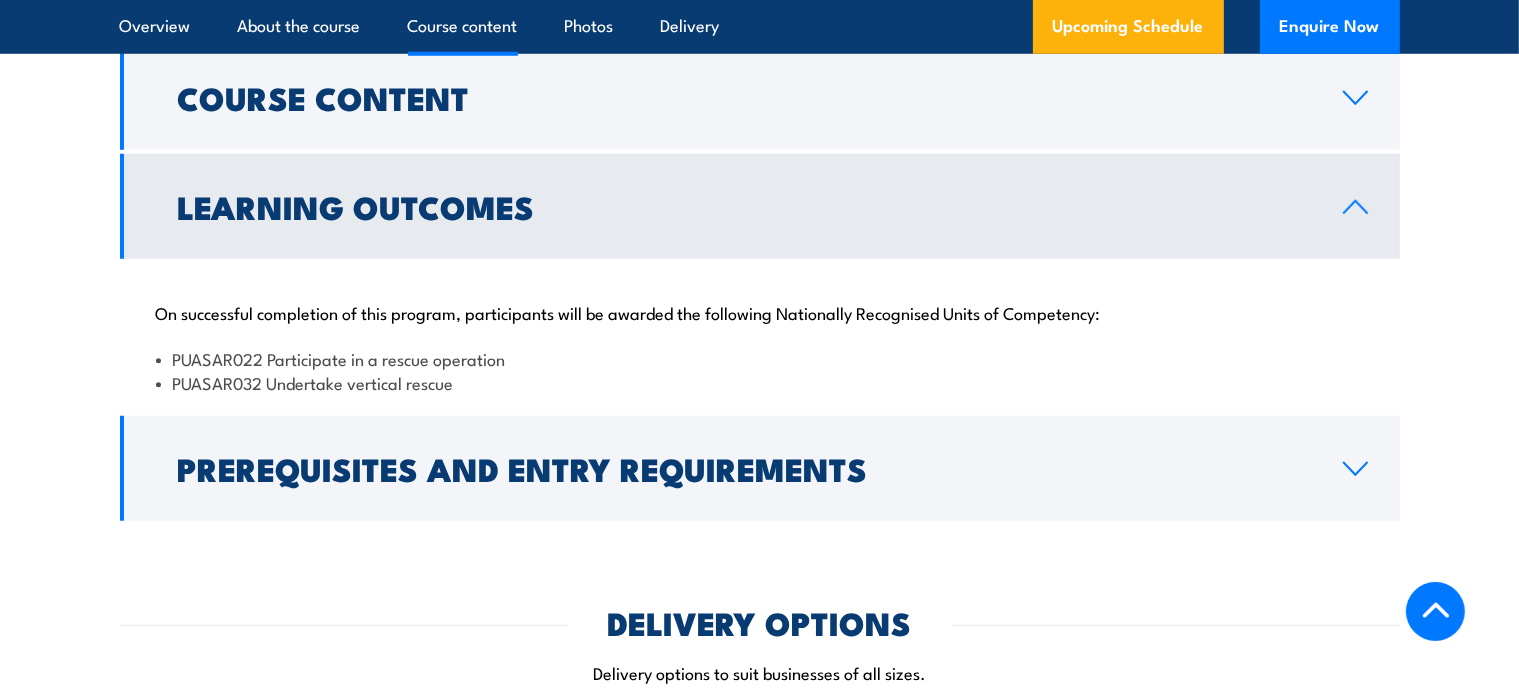 scroll, scrollTop: 1614, scrollLeft: 0, axis: vertical 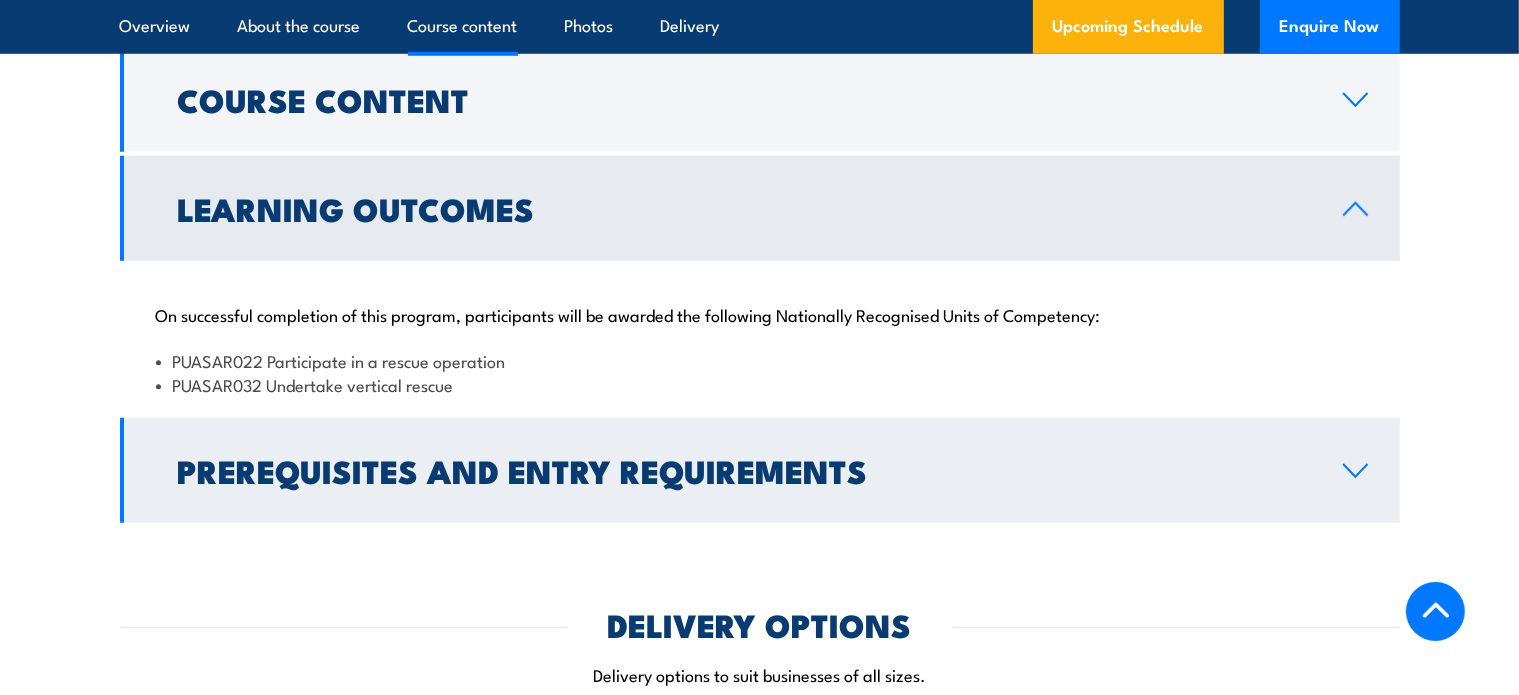 click on "Prerequisites and Entry Requirements" at bounding box center [744, 470] 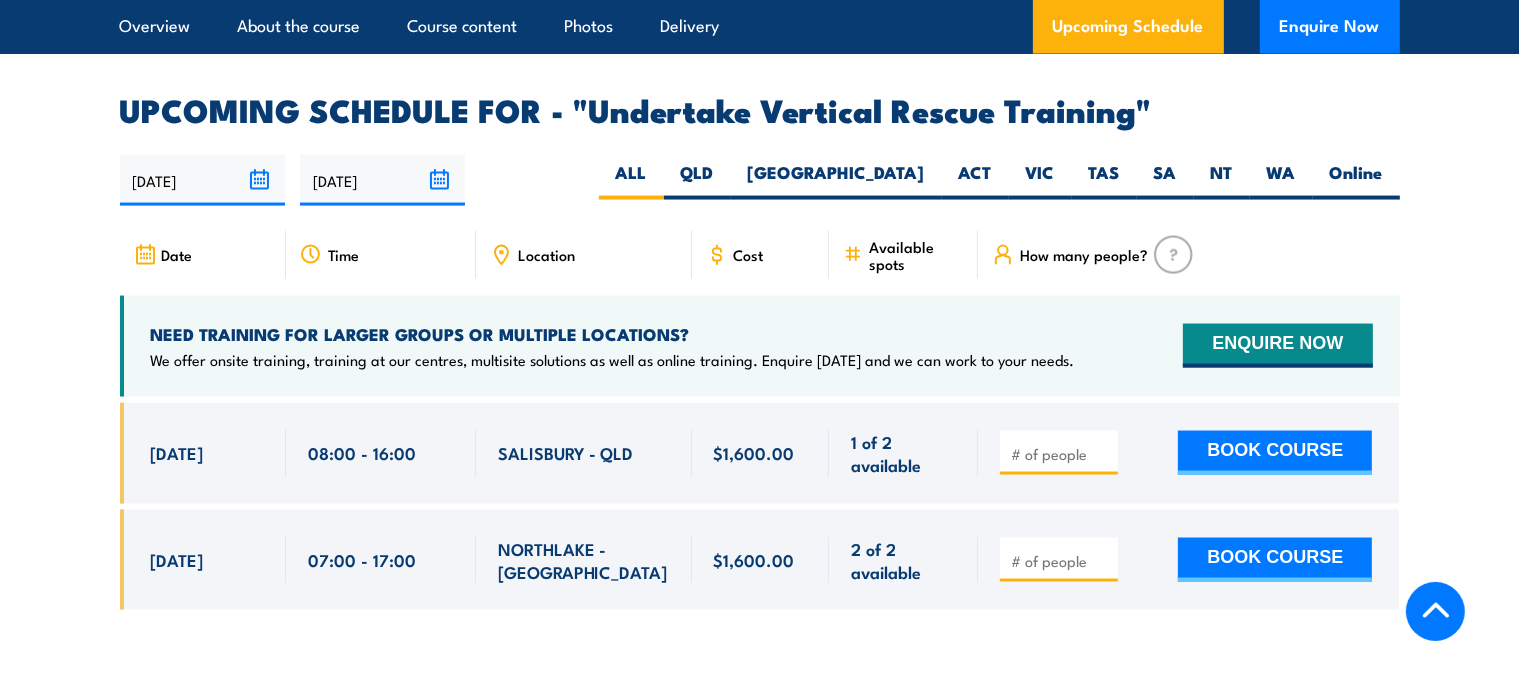 scroll, scrollTop: 3114, scrollLeft: 0, axis: vertical 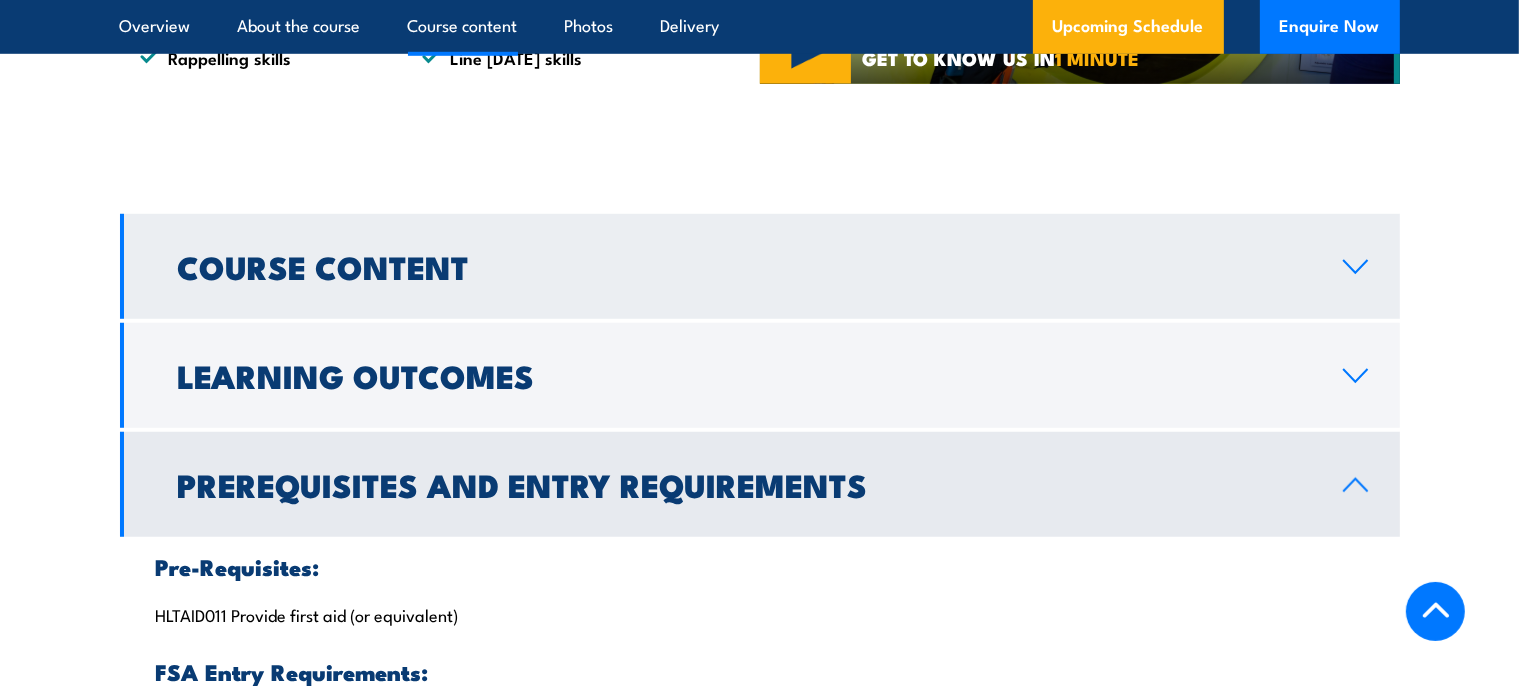 click on "Course Content" at bounding box center [744, 266] 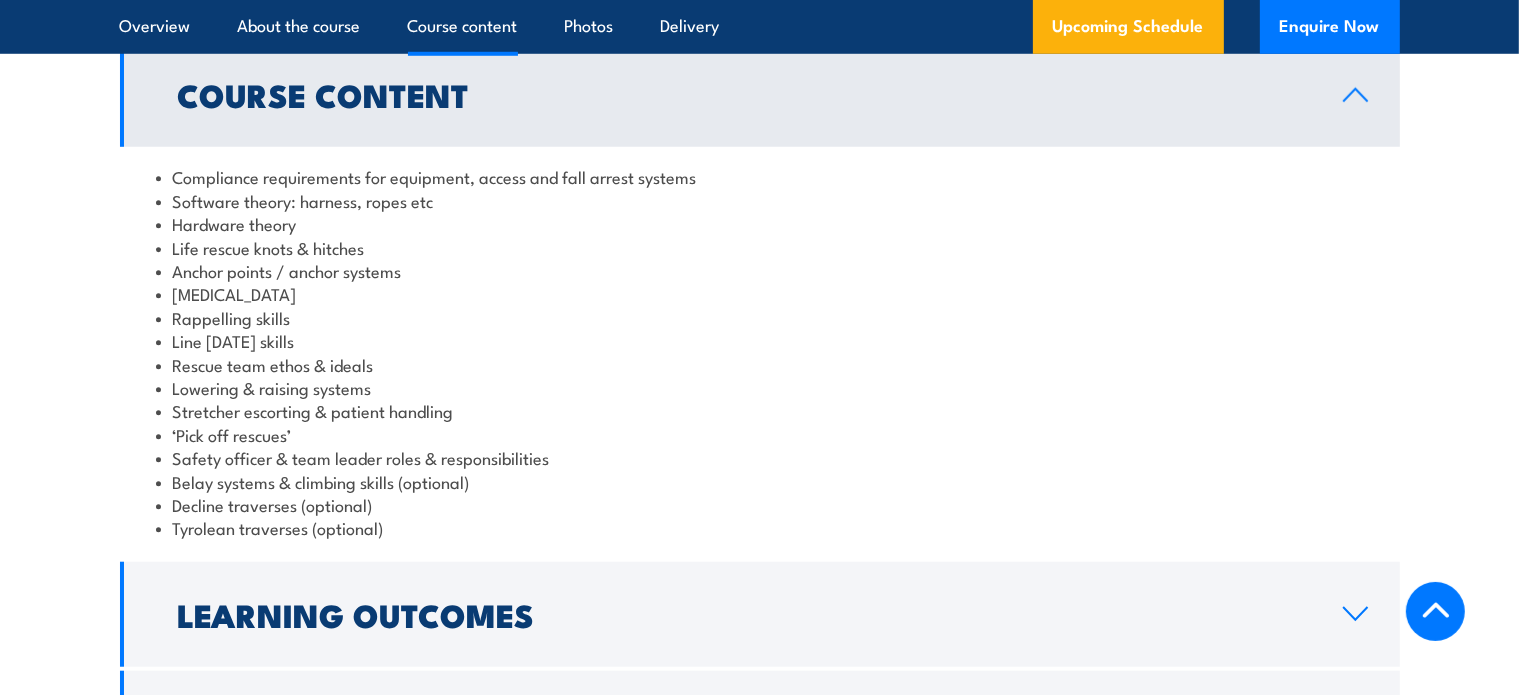 scroll, scrollTop: 1614, scrollLeft: 0, axis: vertical 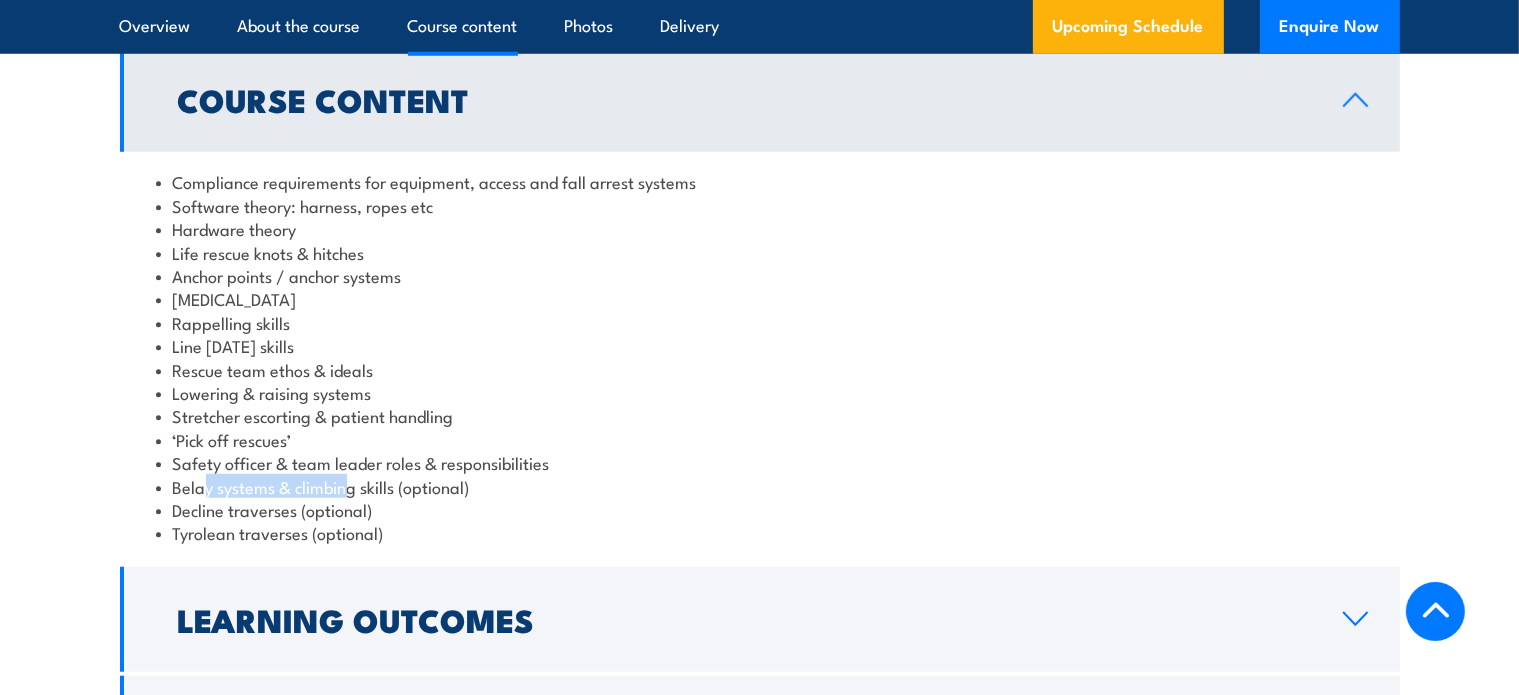 drag, startPoint x: 207, startPoint y: 487, endPoint x: 385, endPoint y: 475, distance: 178.40404 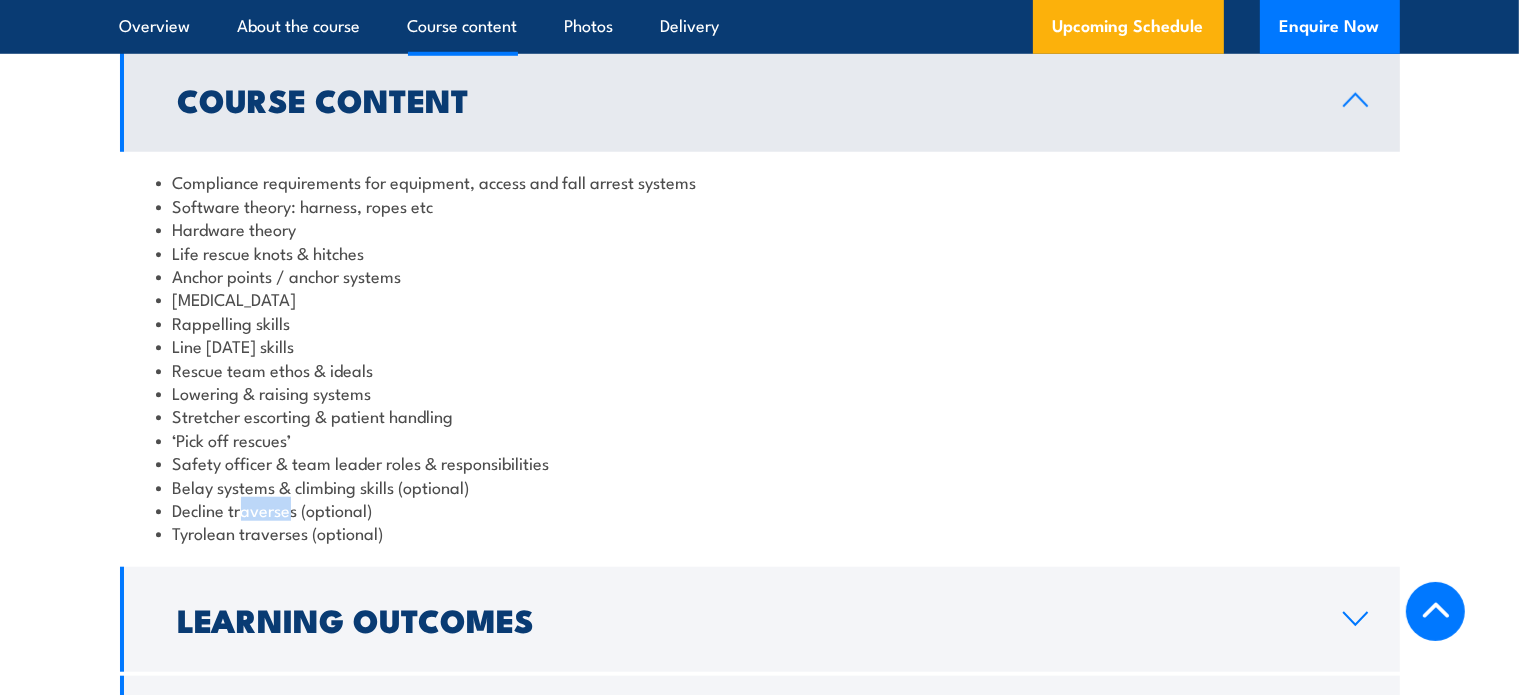 drag, startPoint x: 240, startPoint y: 506, endPoint x: 328, endPoint y: 506, distance: 88 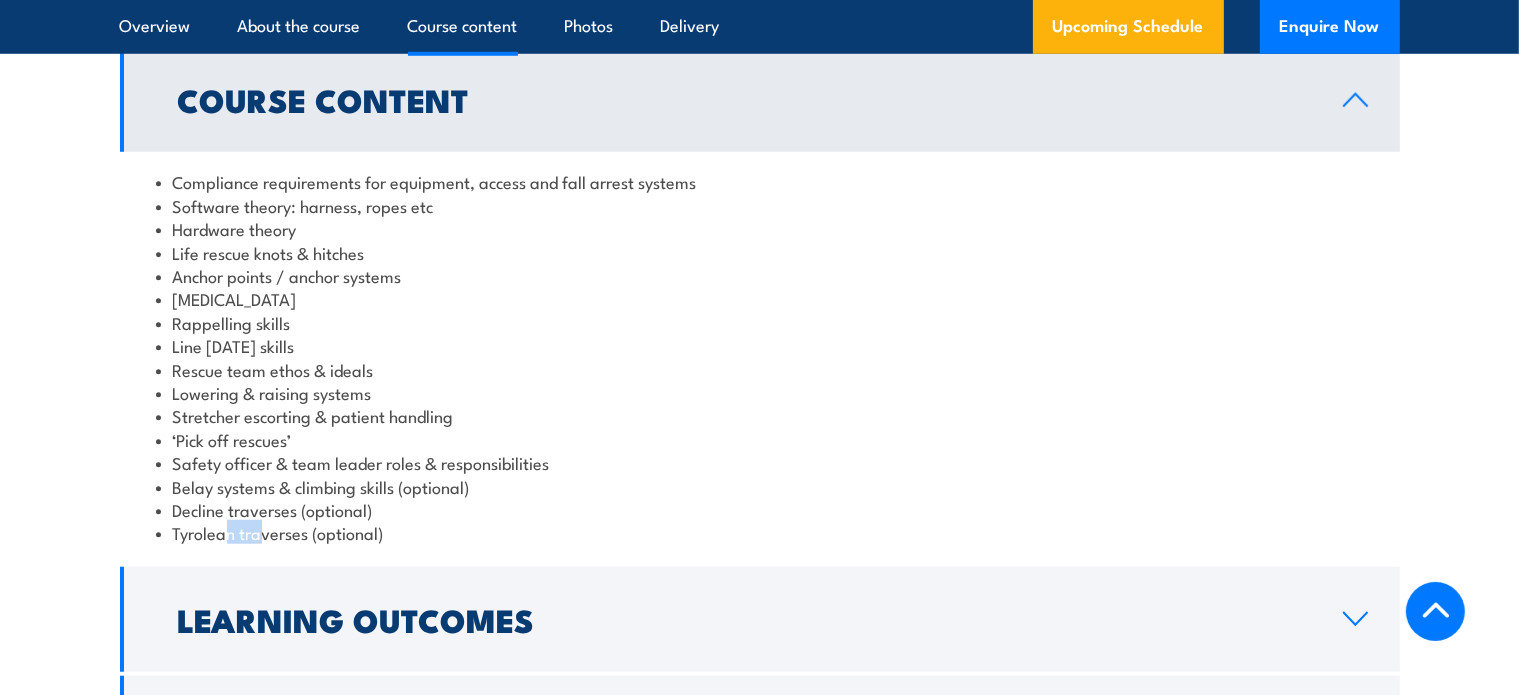 drag, startPoint x: 227, startPoint y: 527, endPoint x: 308, endPoint y: 530, distance: 81.055534 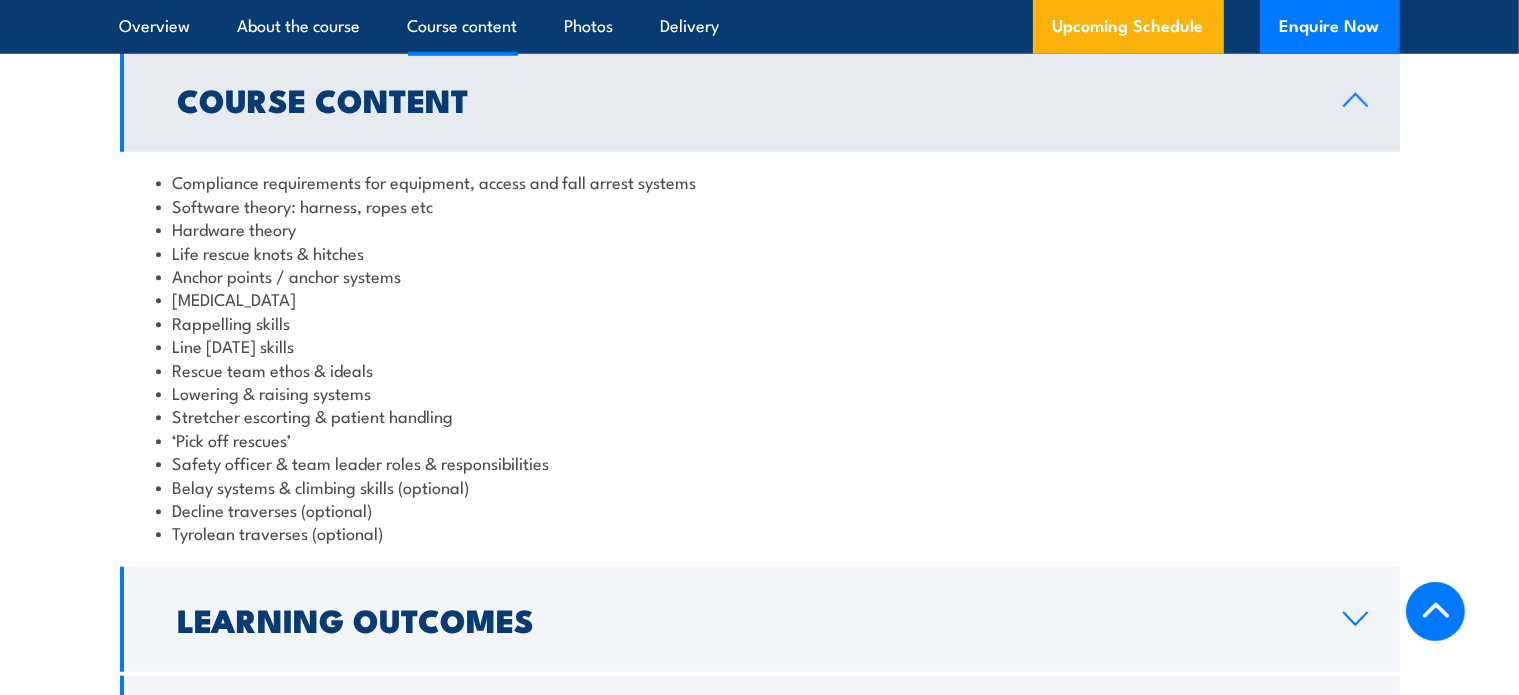 click on "Decline traverses (optional)" at bounding box center [760, 509] 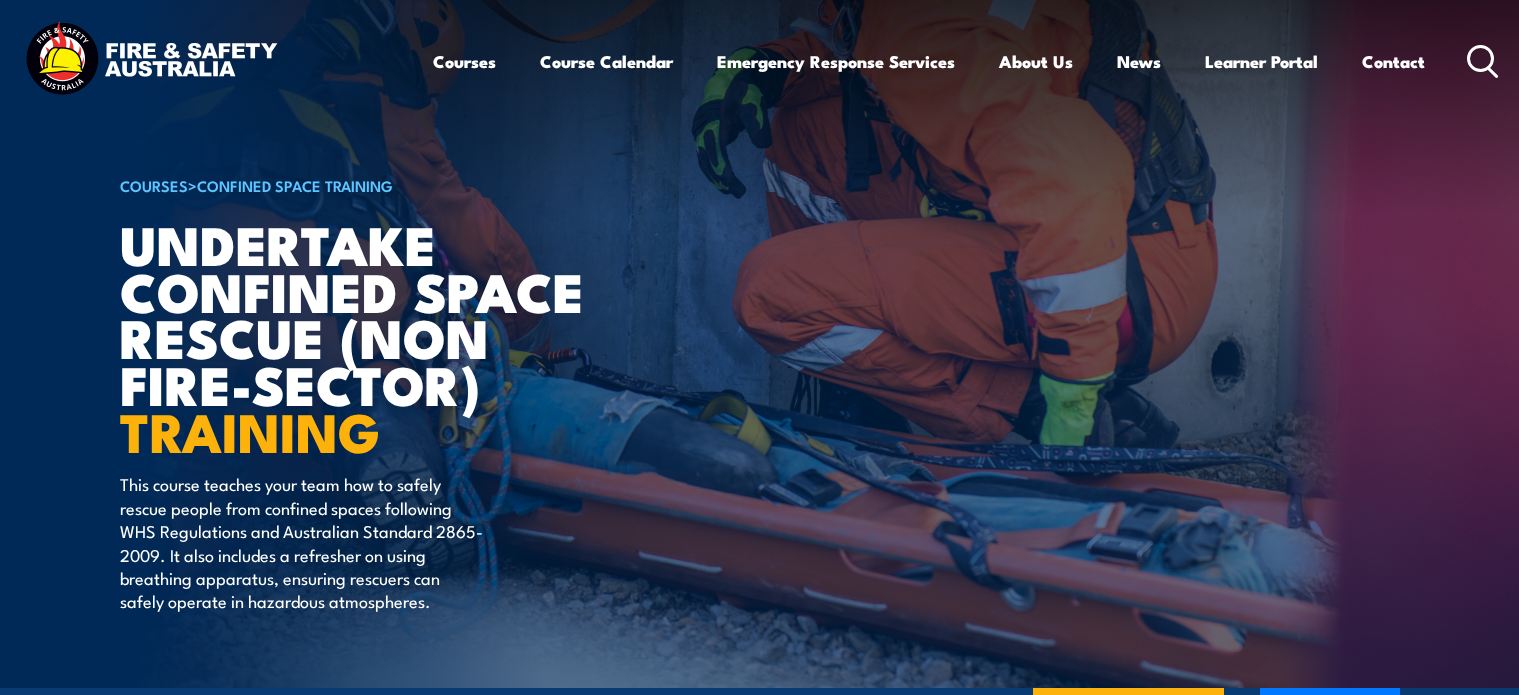 scroll, scrollTop: 0, scrollLeft: 0, axis: both 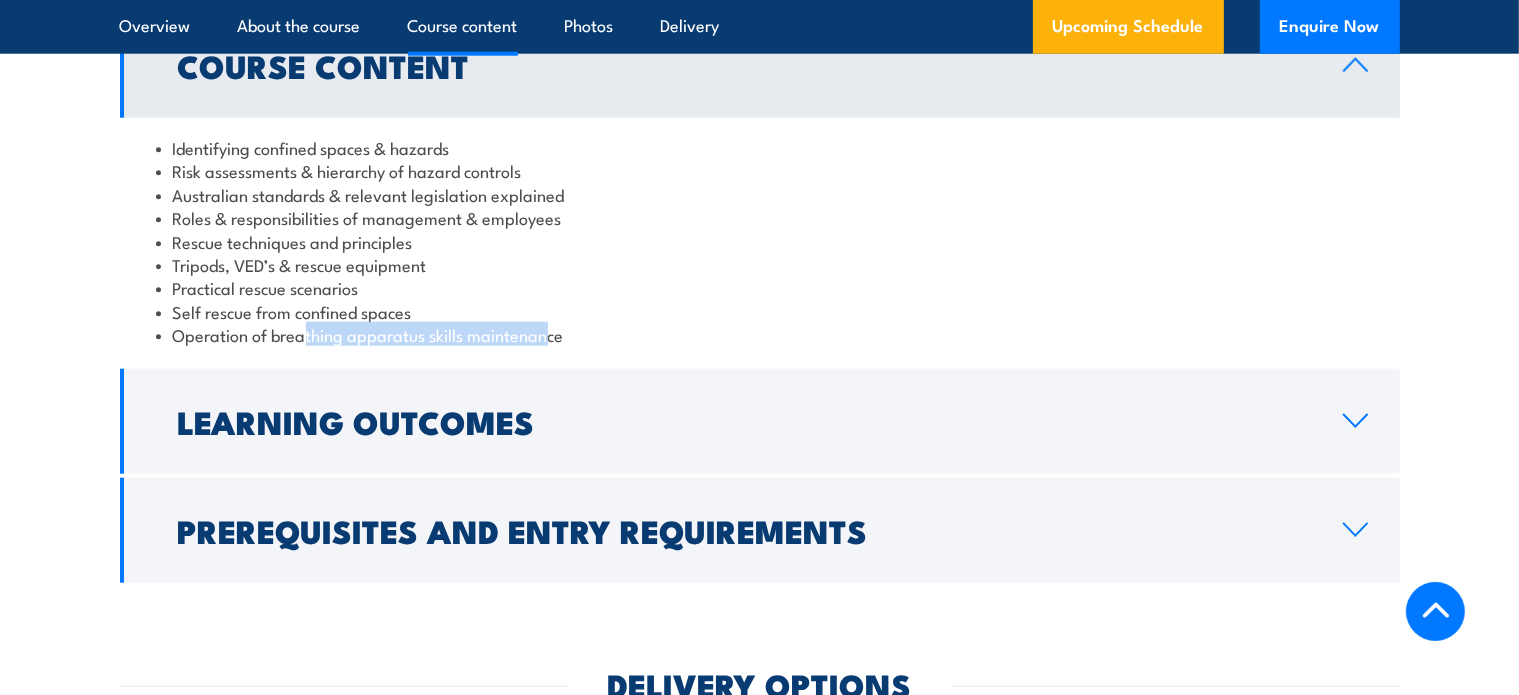 drag, startPoint x: 300, startPoint y: 339, endPoint x: 565, endPoint y: 339, distance: 265 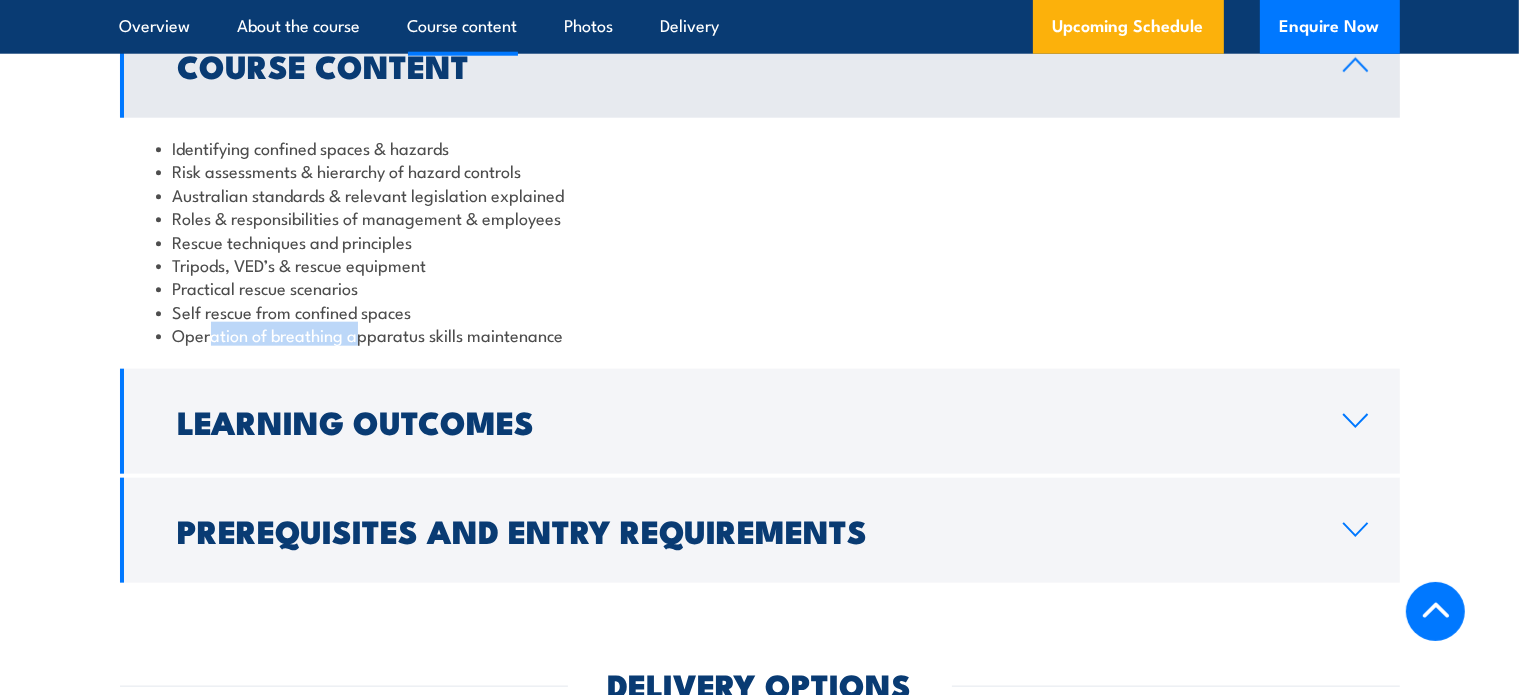 drag, startPoint x: 212, startPoint y: 330, endPoint x: 426, endPoint y: 330, distance: 214 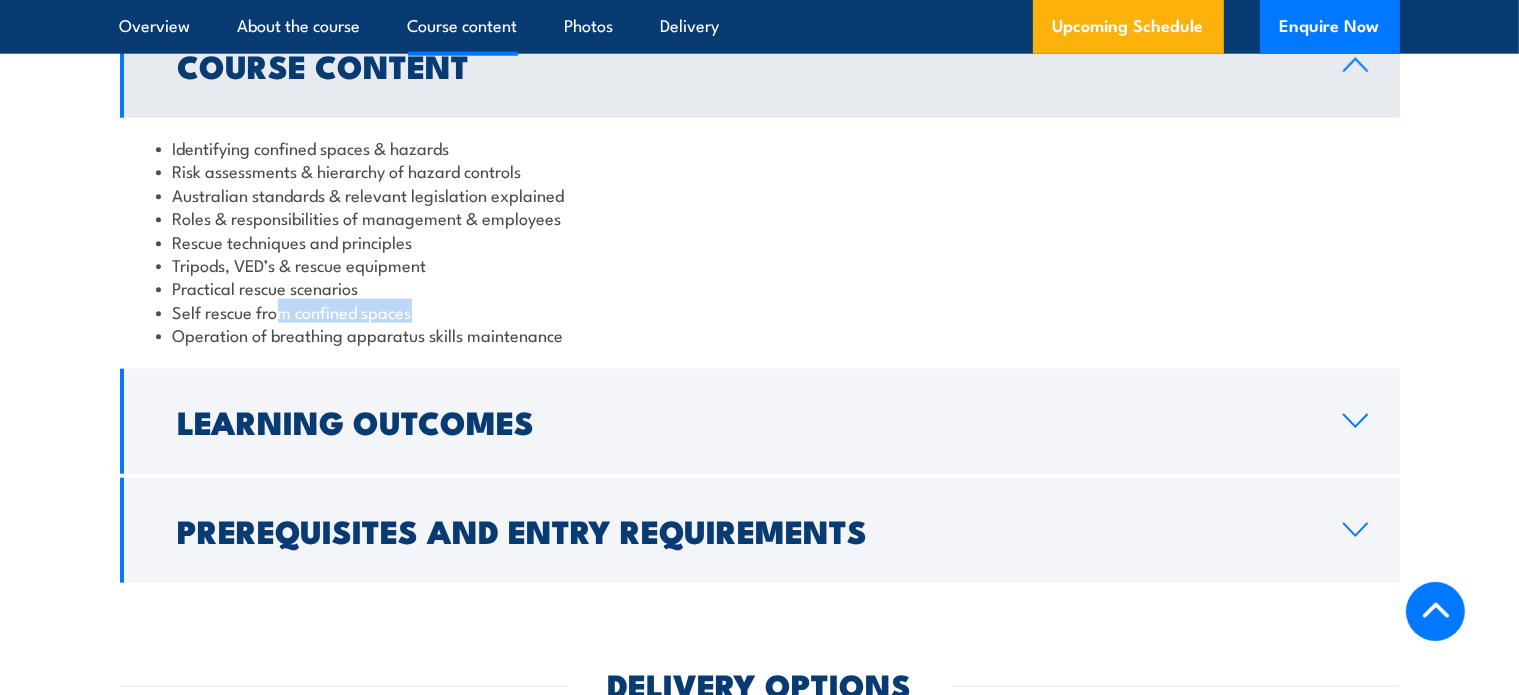 drag, startPoint x: 299, startPoint y: 319, endPoint x: 442, endPoint y: 319, distance: 143 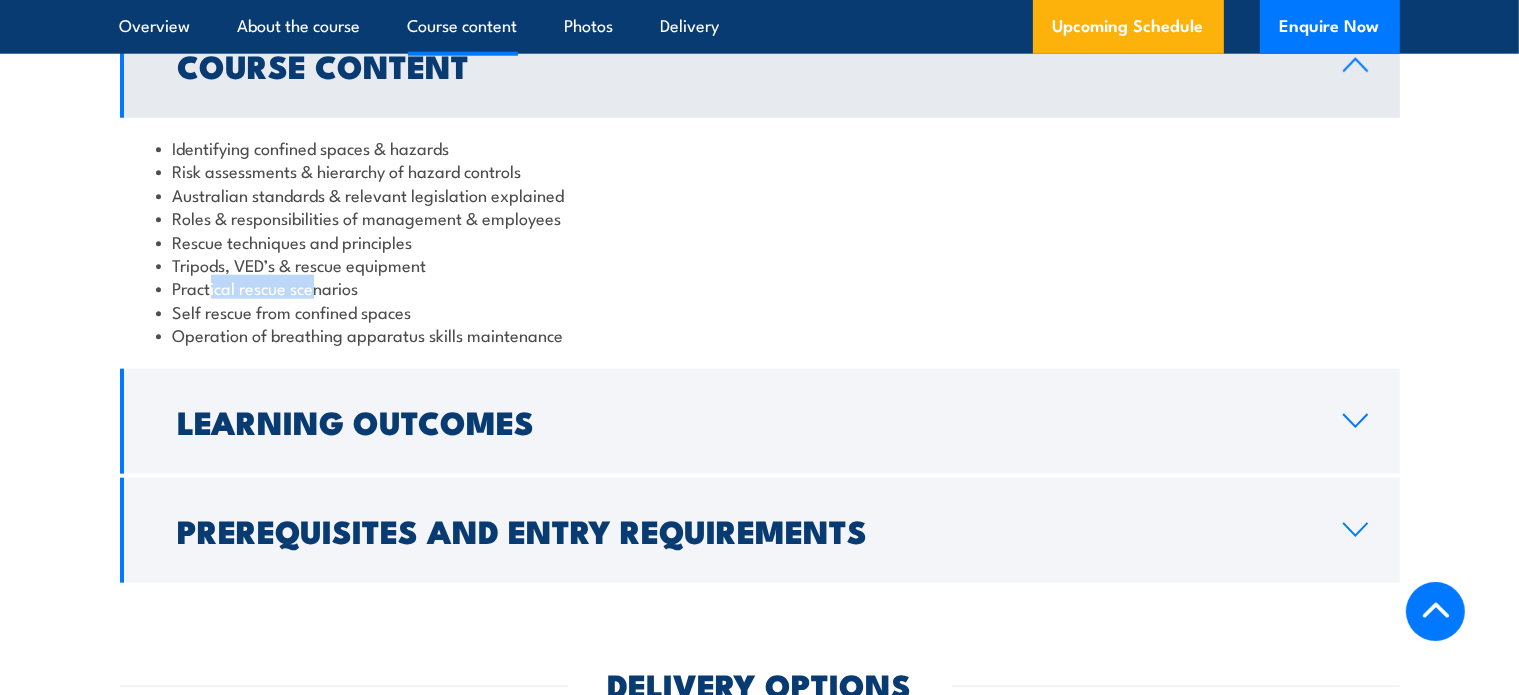 drag, startPoint x: 218, startPoint y: 278, endPoint x: 351, endPoint y: 283, distance: 133.09395 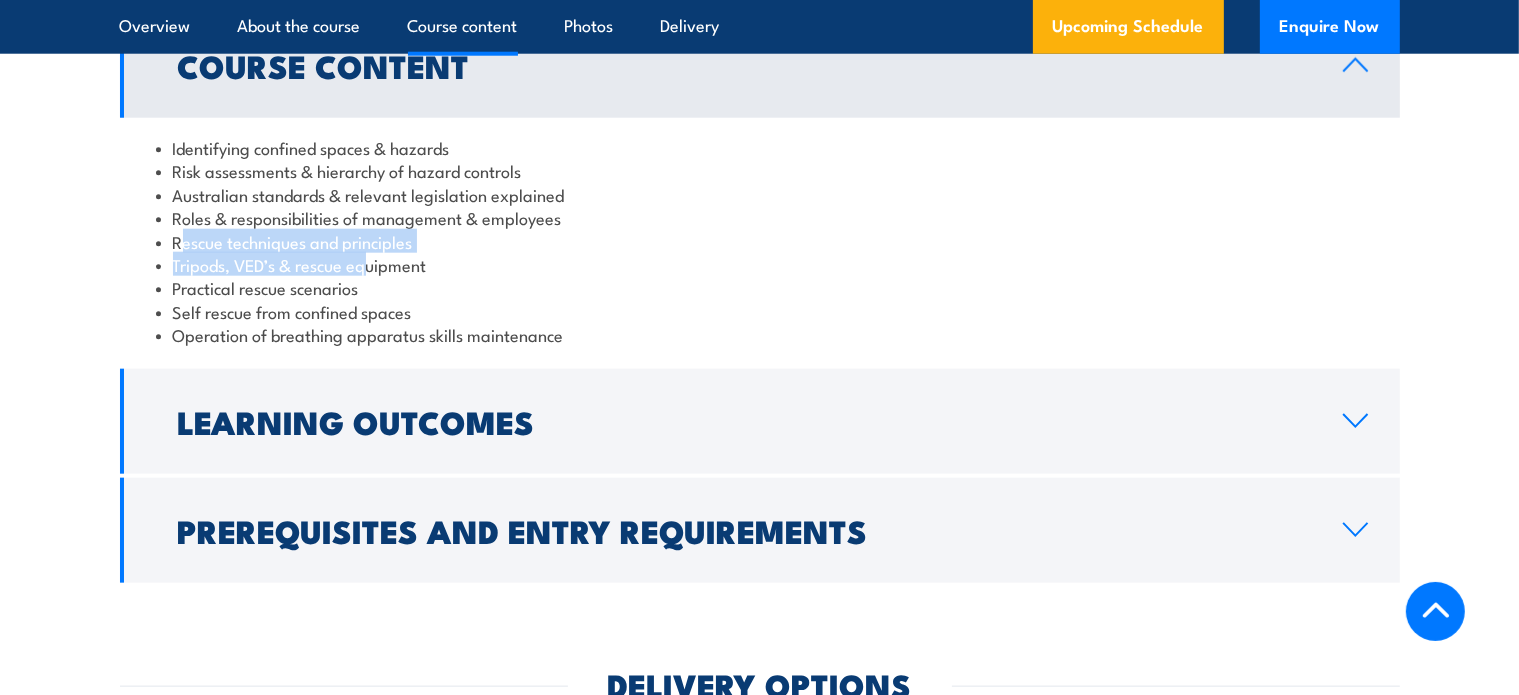 drag, startPoint x: 182, startPoint y: 248, endPoint x: 401, endPoint y: 262, distance: 219.44704 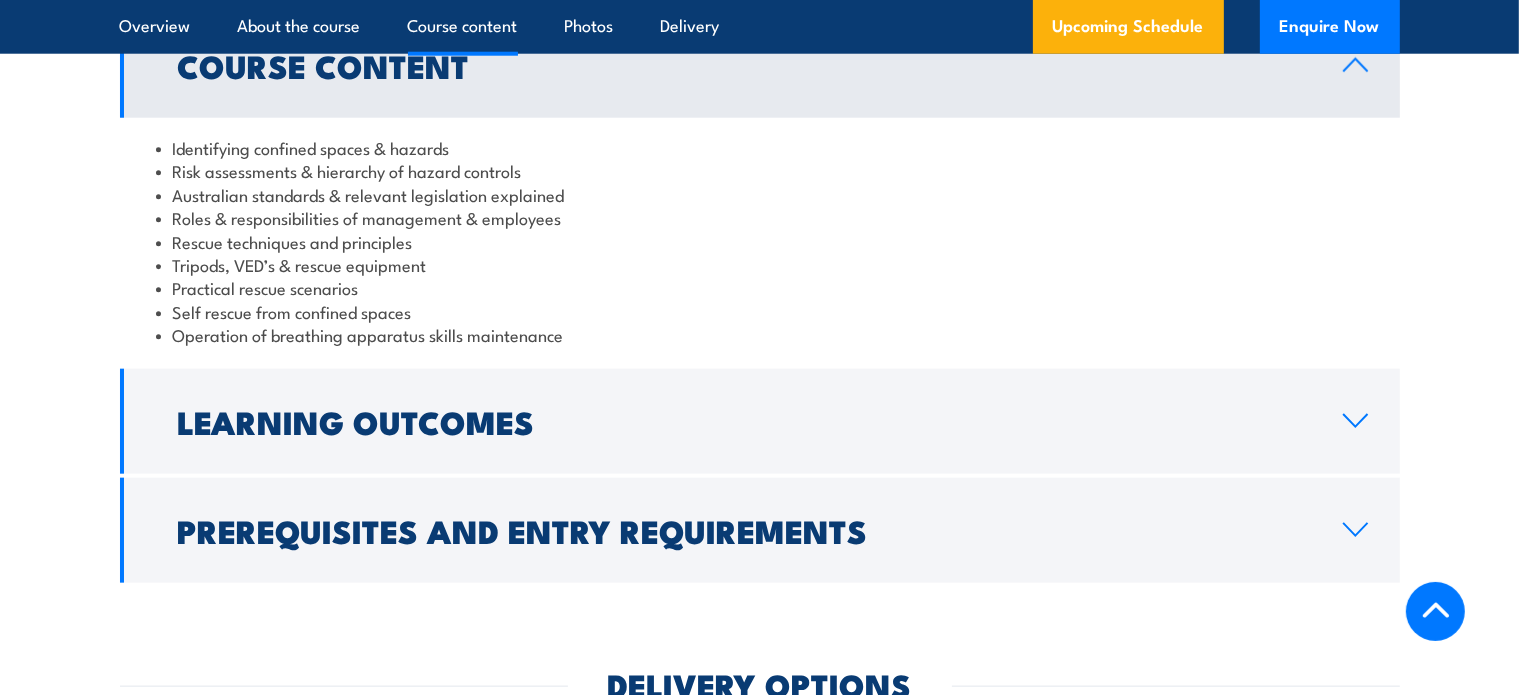 click on "Australian standards & relevant legislation explained" at bounding box center [760, 194] 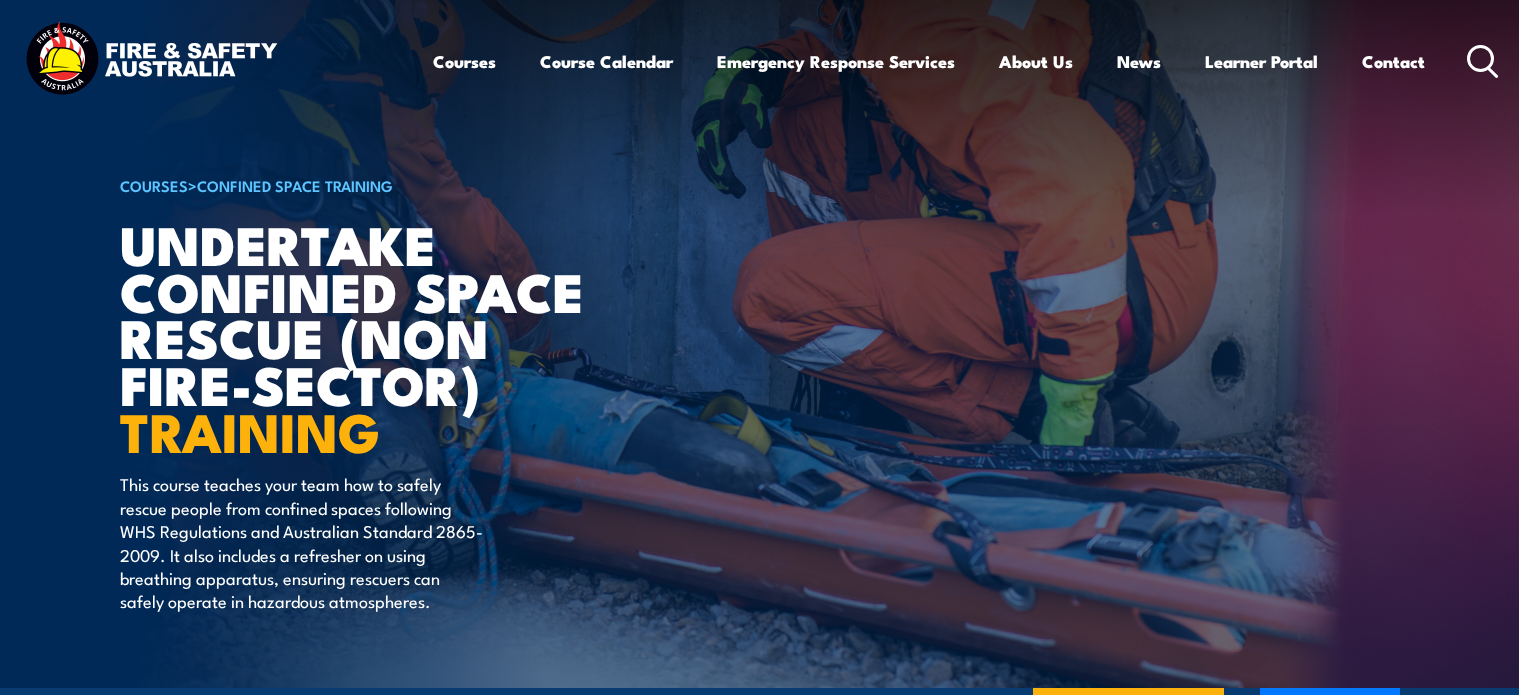 scroll, scrollTop: 0, scrollLeft: 0, axis: both 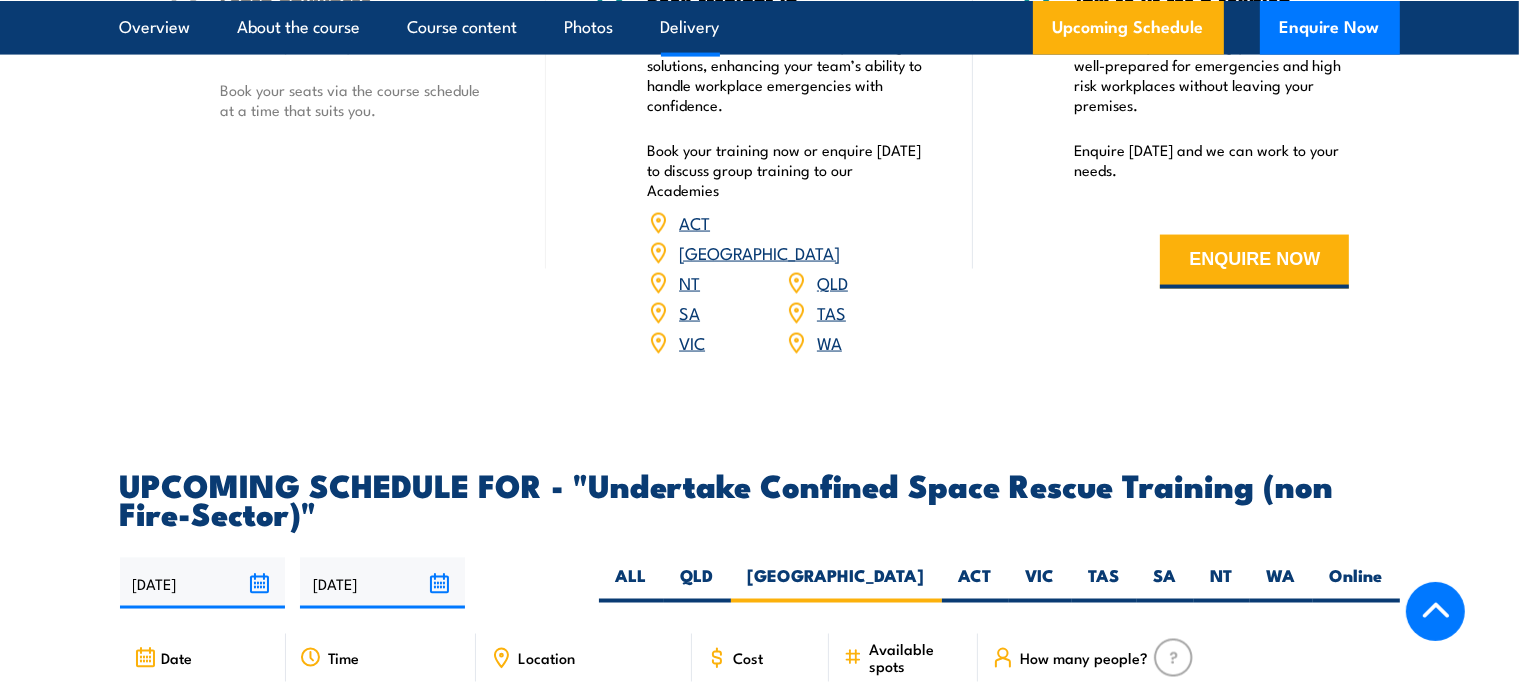 click on "[GEOGRAPHIC_DATA]" at bounding box center [759, 252] 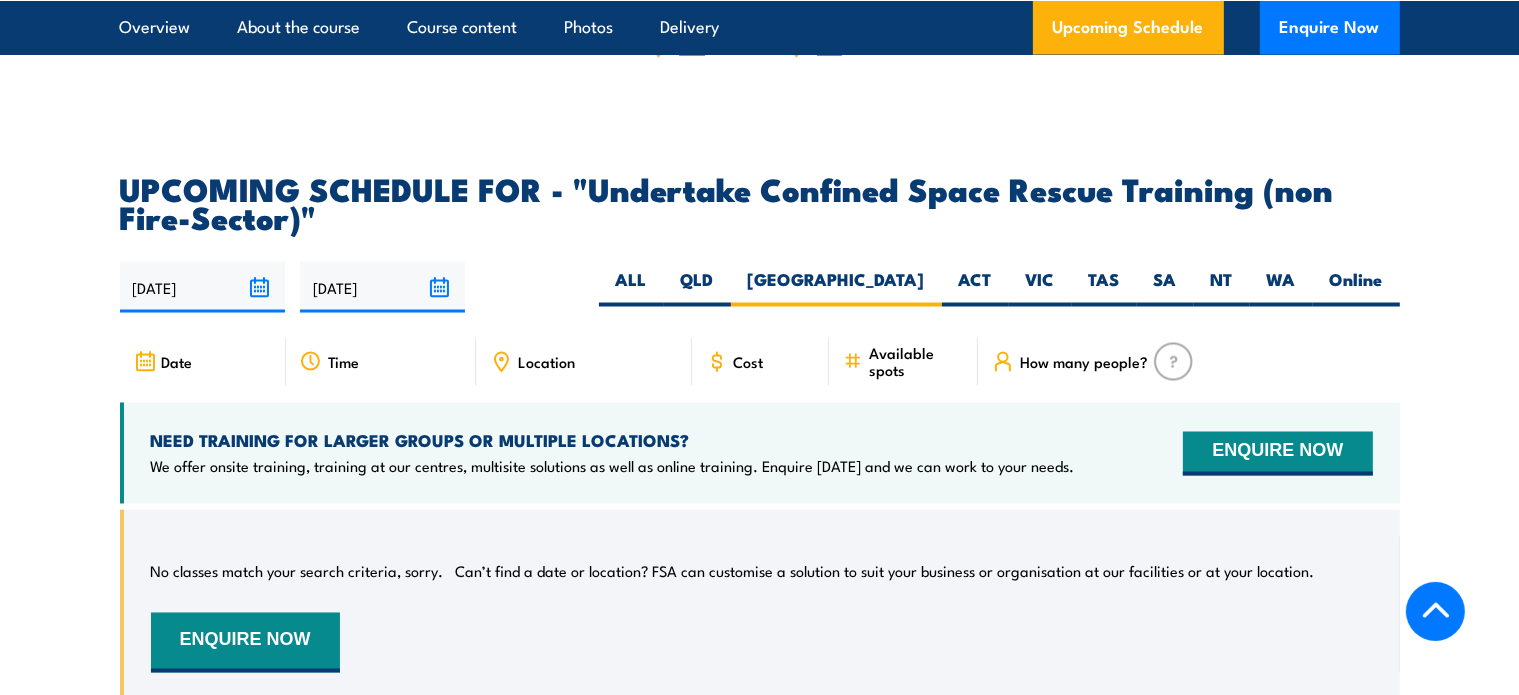 scroll, scrollTop: 3605, scrollLeft: 0, axis: vertical 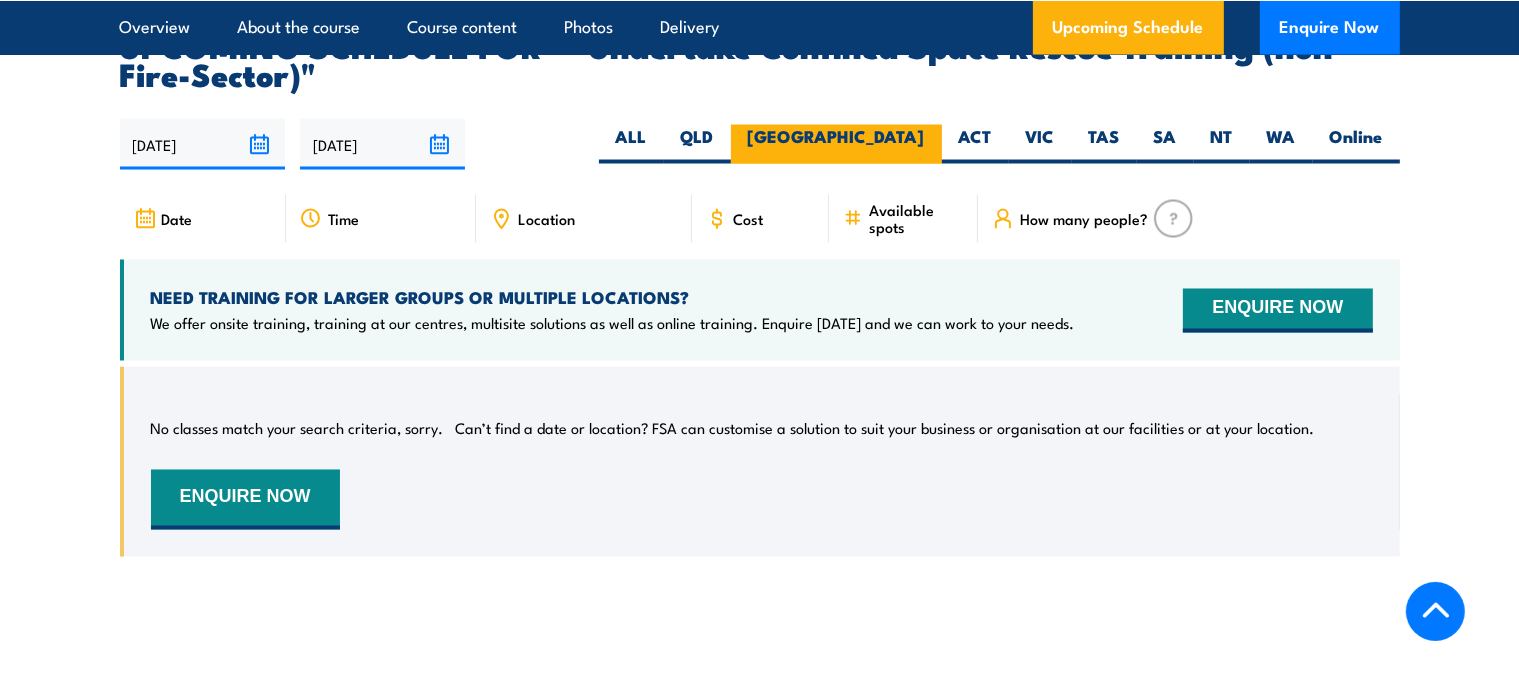 click on "[GEOGRAPHIC_DATA]" at bounding box center [836, 144] 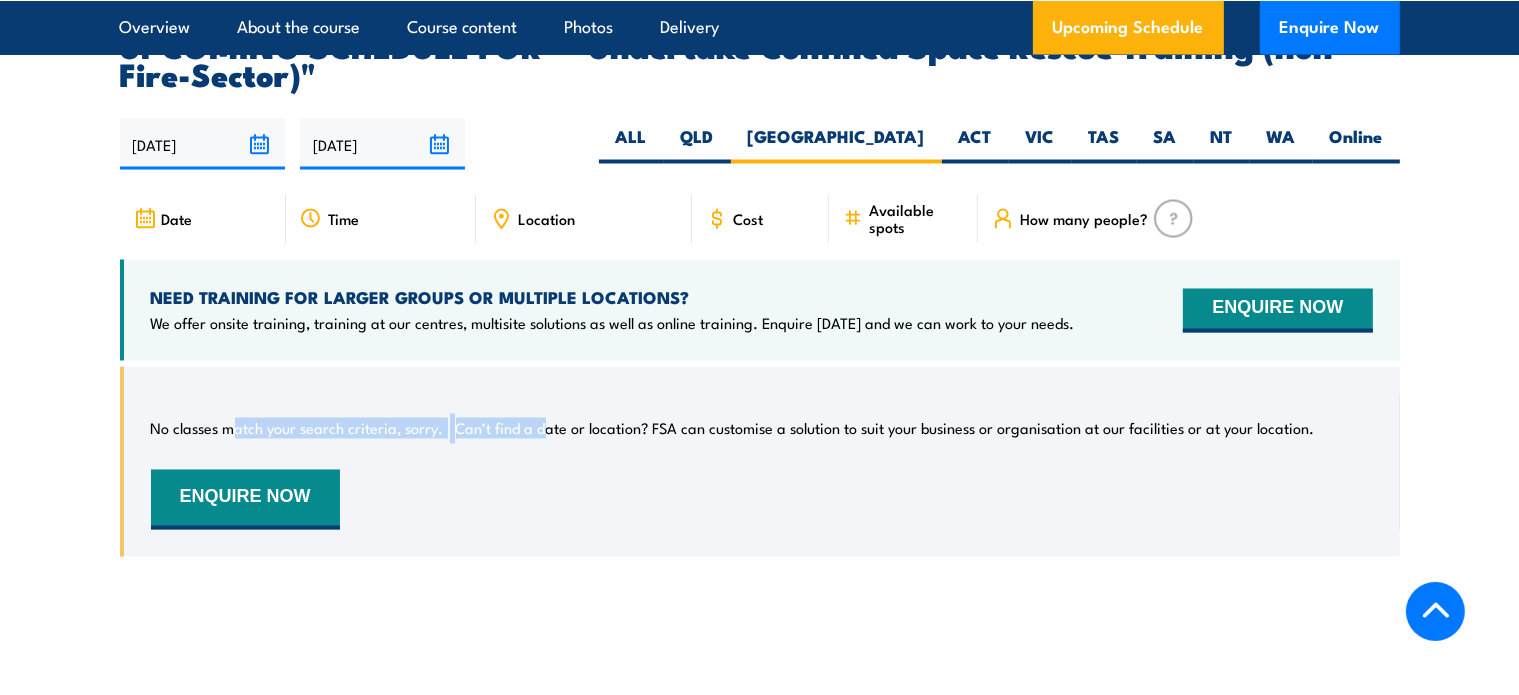 drag, startPoint x: 237, startPoint y: 401, endPoint x: 764, endPoint y: 394, distance: 527.0465 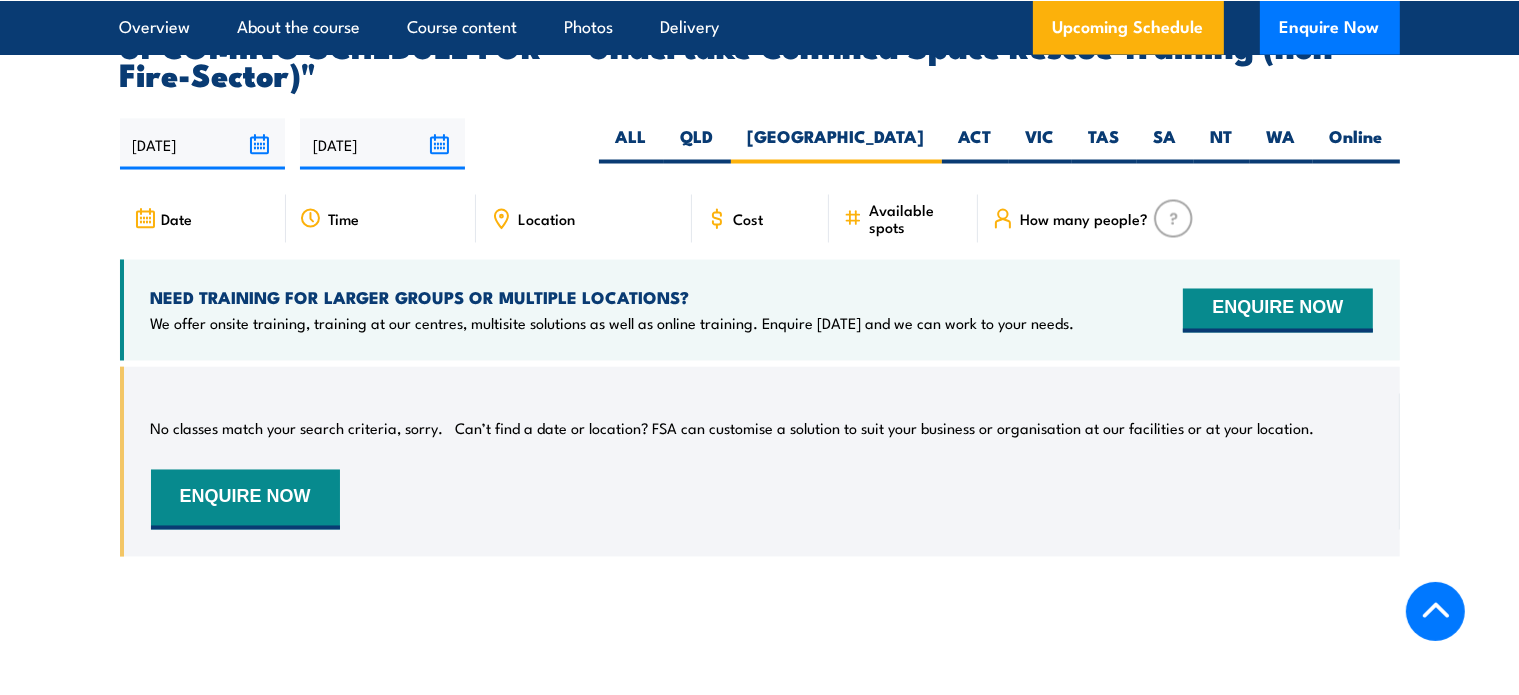click on "No classes match your search criteria, sorry.
Can’t find a date or location? FSA can customise a solution to suit your business or organisation at our facilities or at your location.
ENQUIRE NOW" at bounding box center (762, 462) 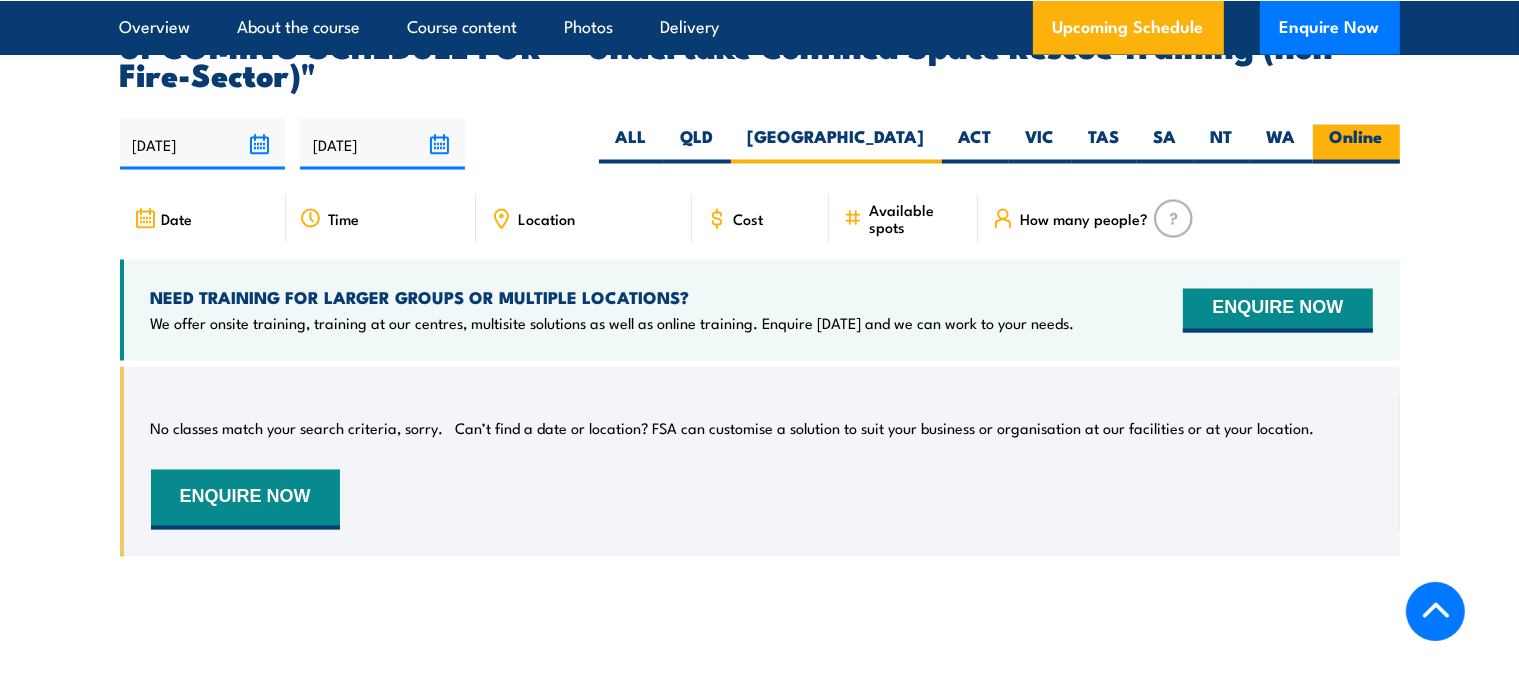click on "Online" at bounding box center (1356, 144) 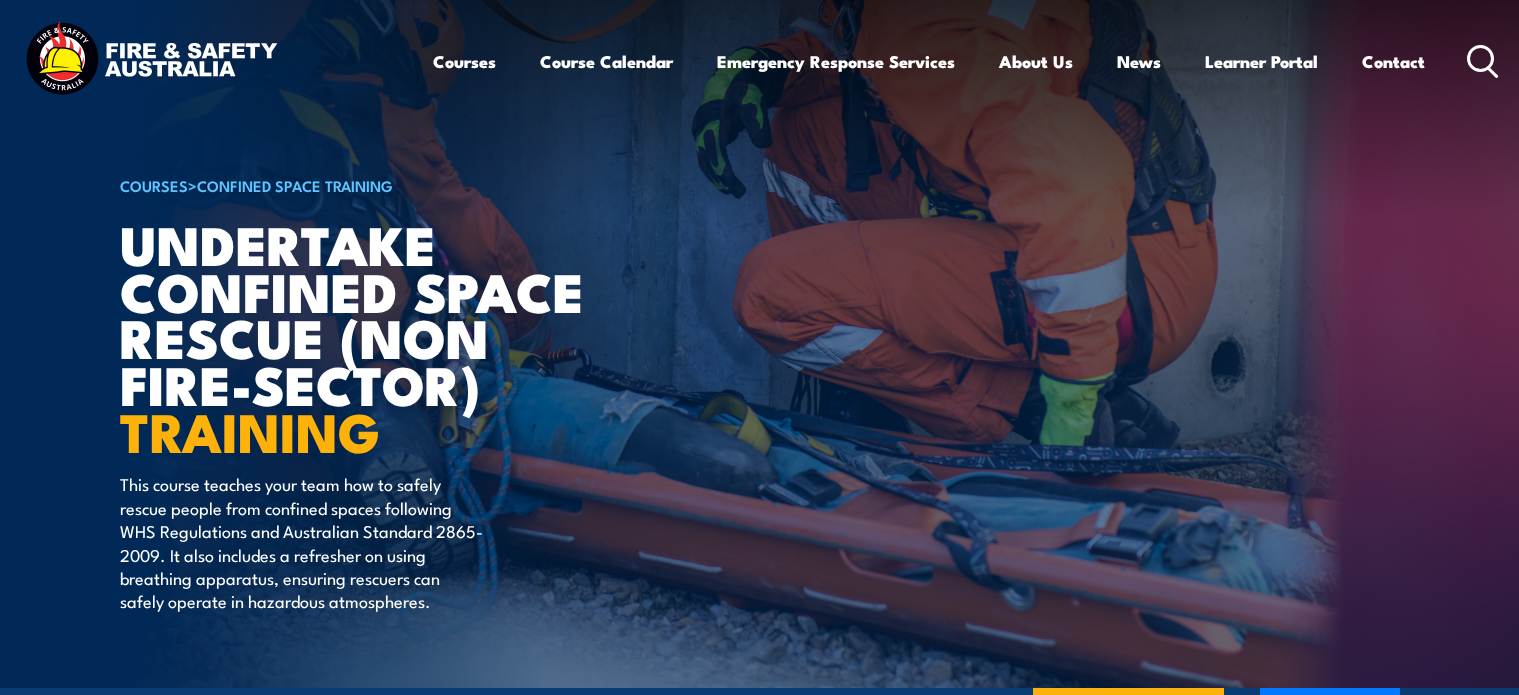 scroll, scrollTop: 0, scrollLeft: 0, axis: both 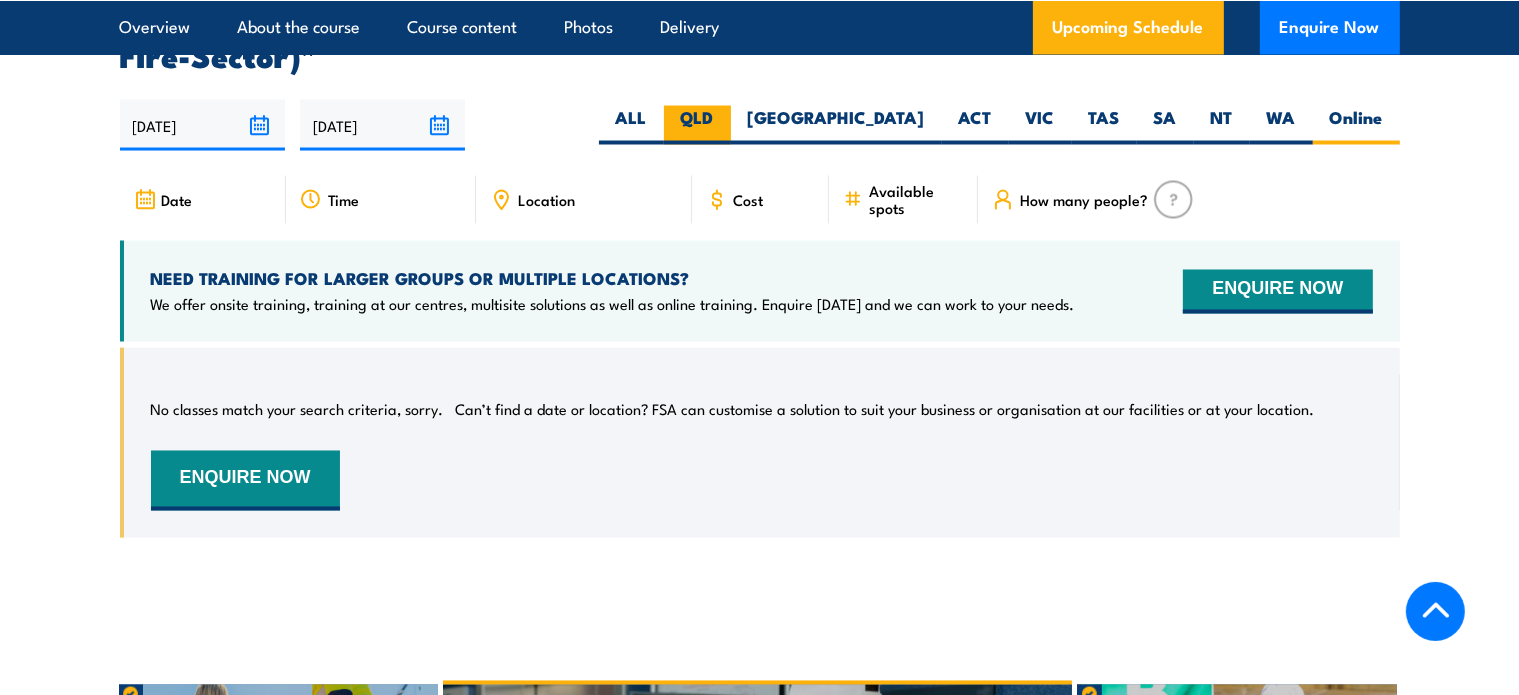 click on "QLD" at bounding box center [697, 125] 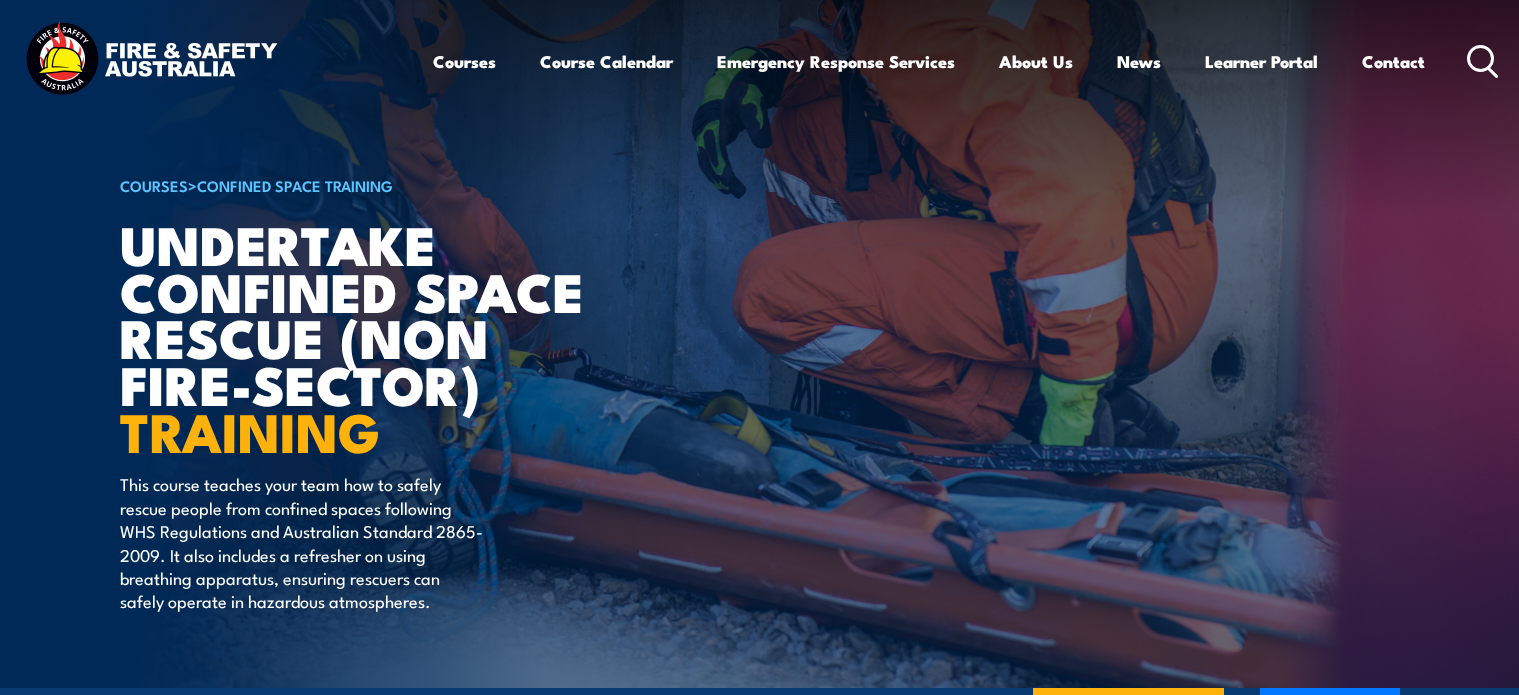 scroll, scrollTop: 2, scrollLeft: 0, axis: vertical 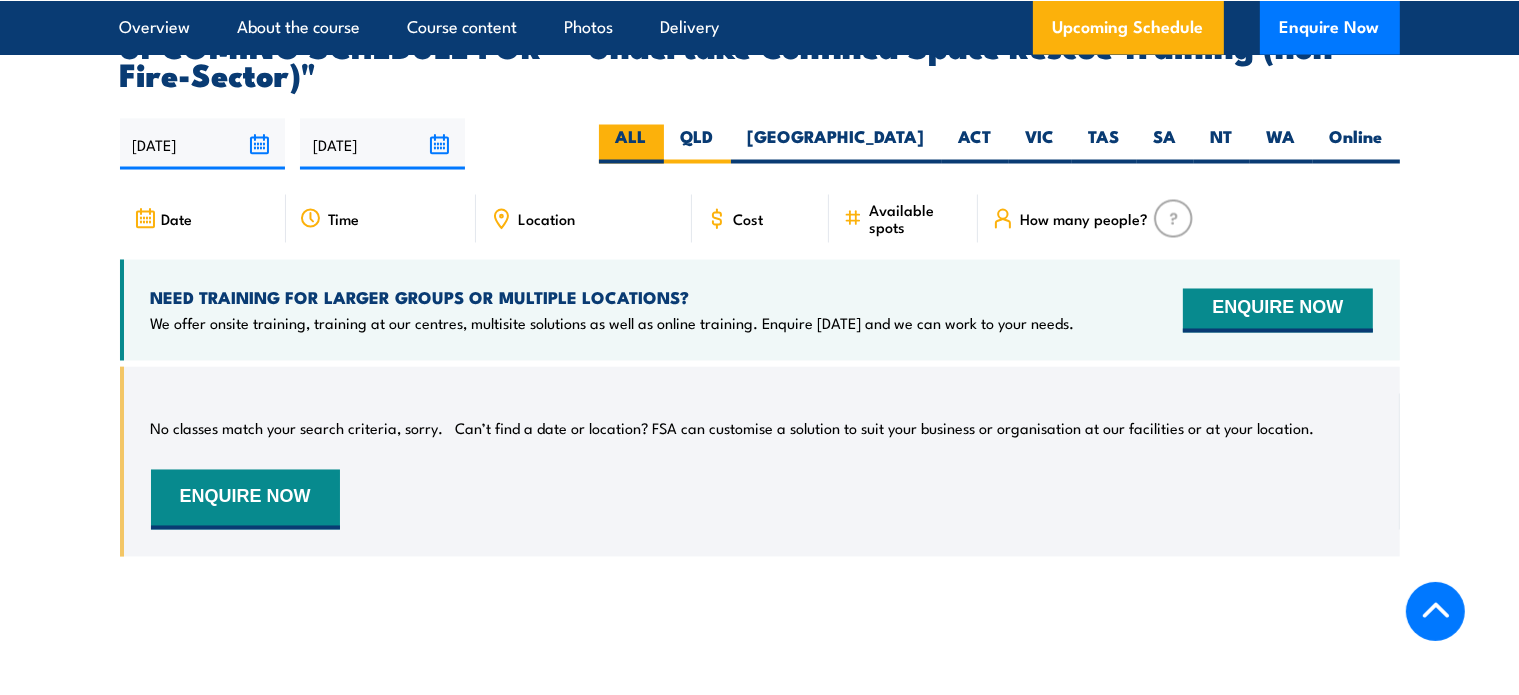click on "ALL" at bounding box center (631, 144) 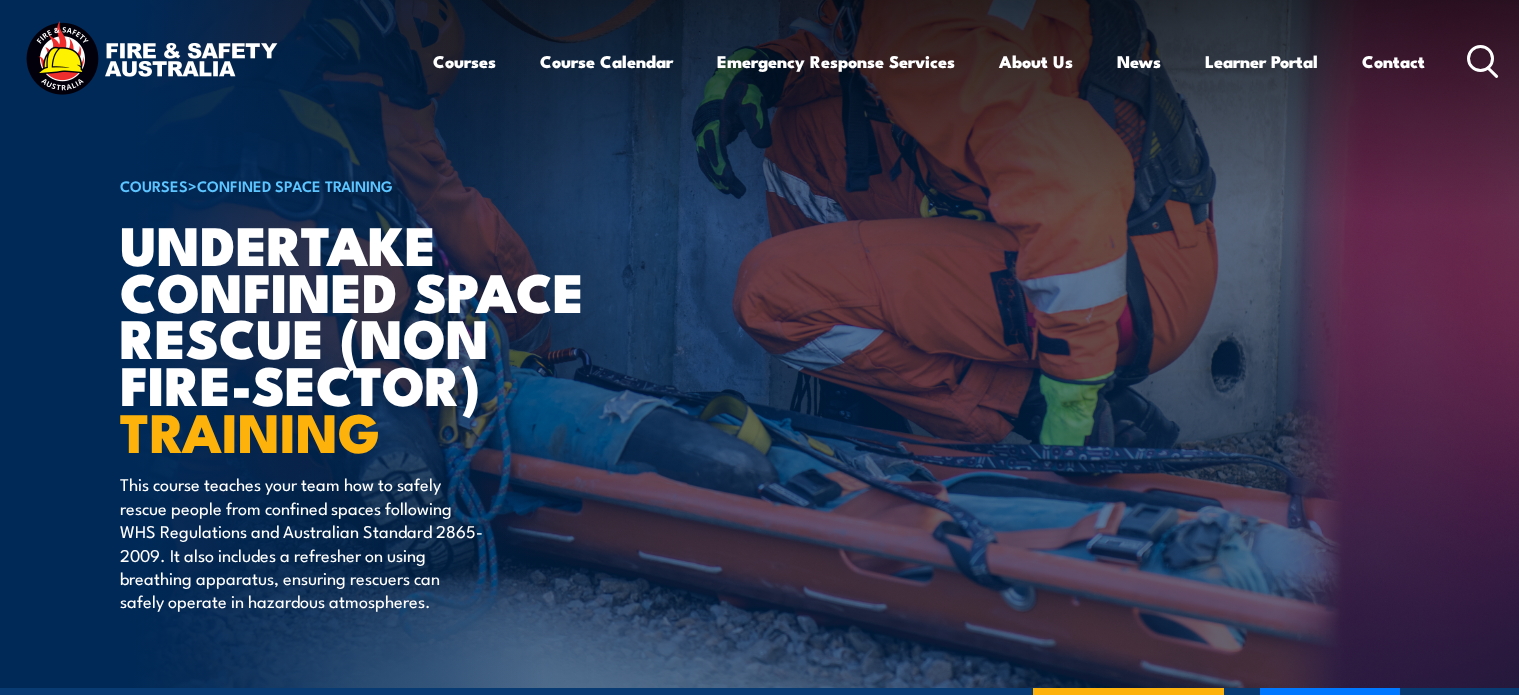 scroll, scrollTop: 119, scrollLeft: 0, axis: vertical 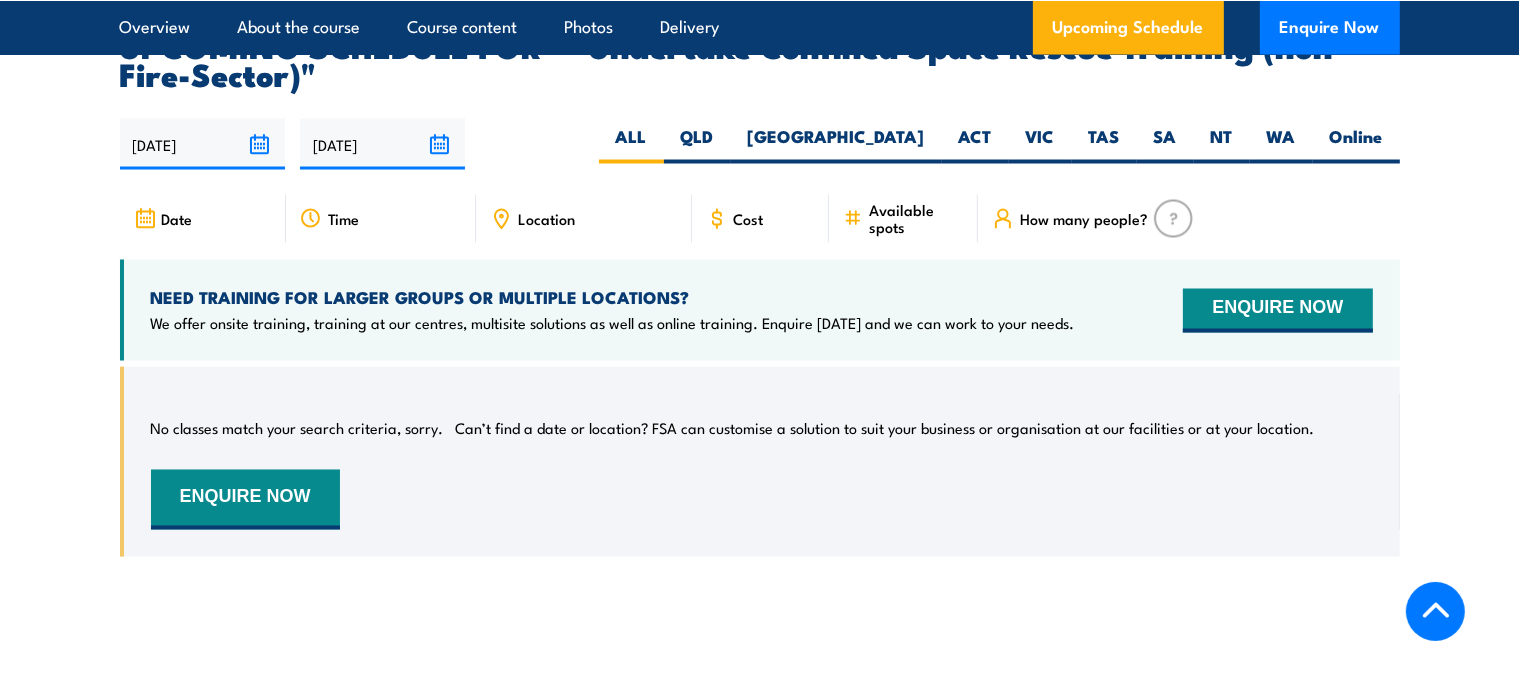 click on "12/01/2026" at bounding box center [382, 144] 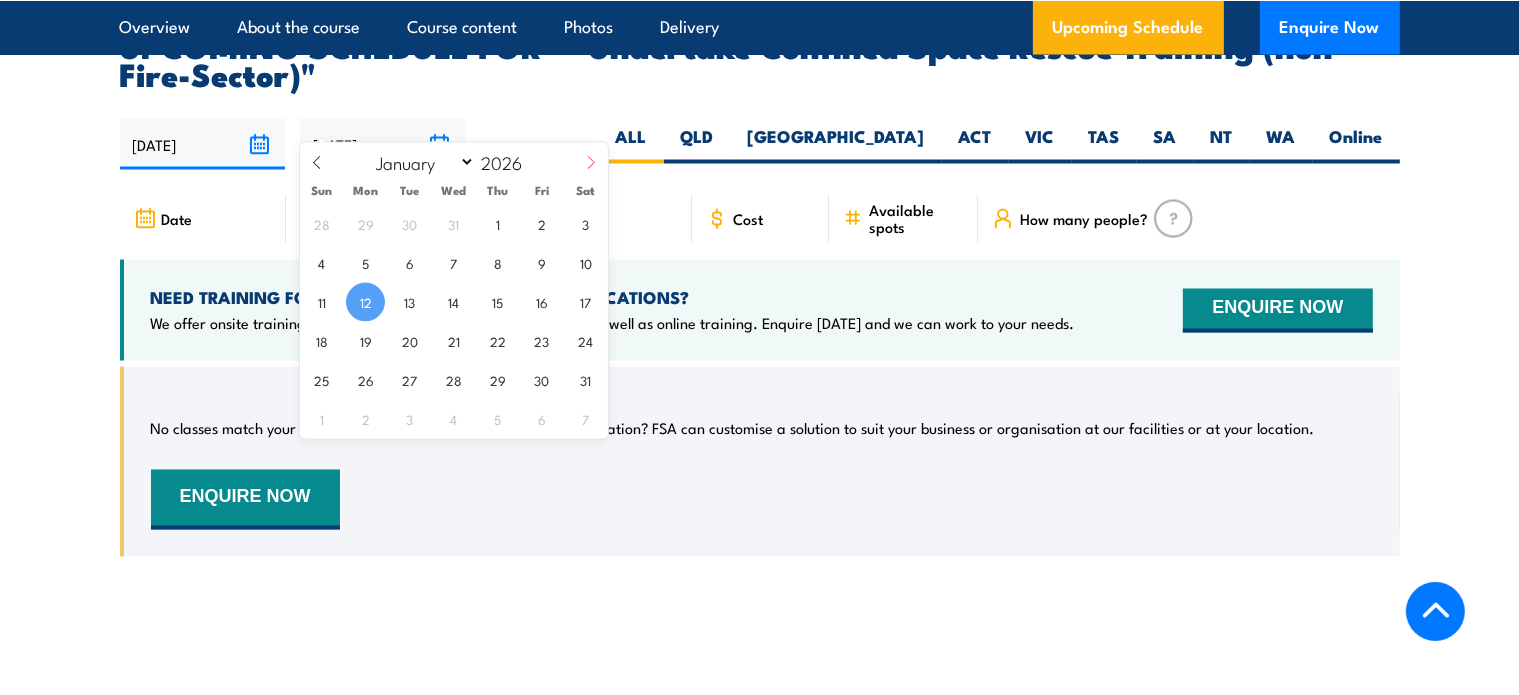 click at bounding box center [591, 170] 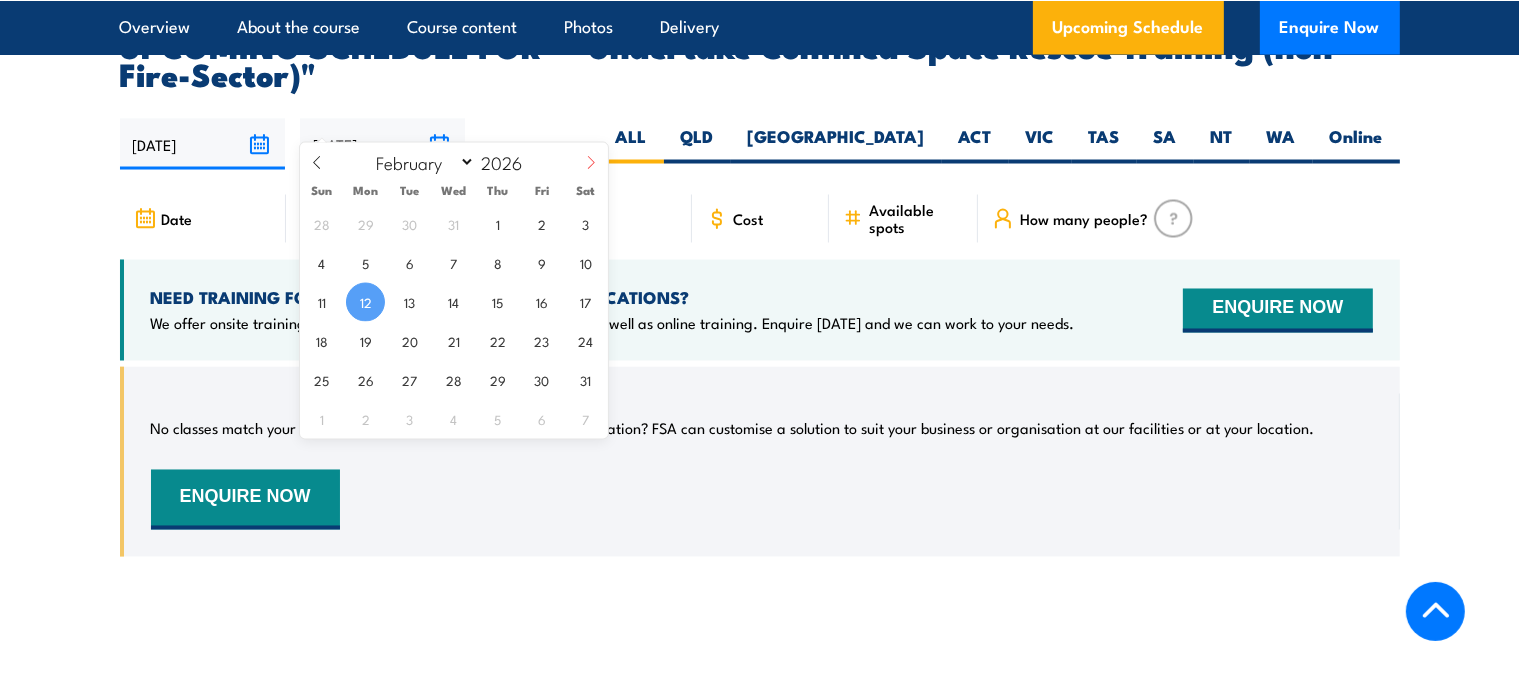 click at bounding box center (591, 170) 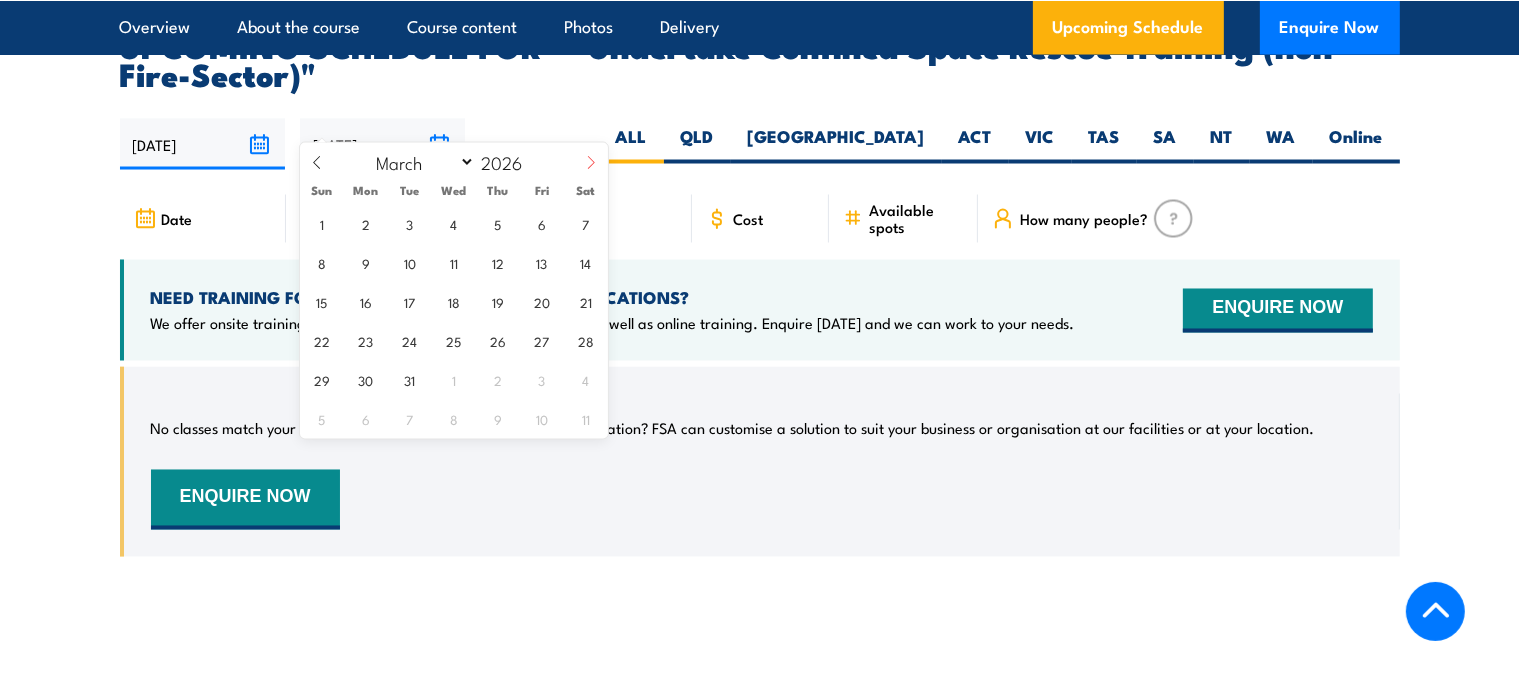 click at bounding box center [591, 170] 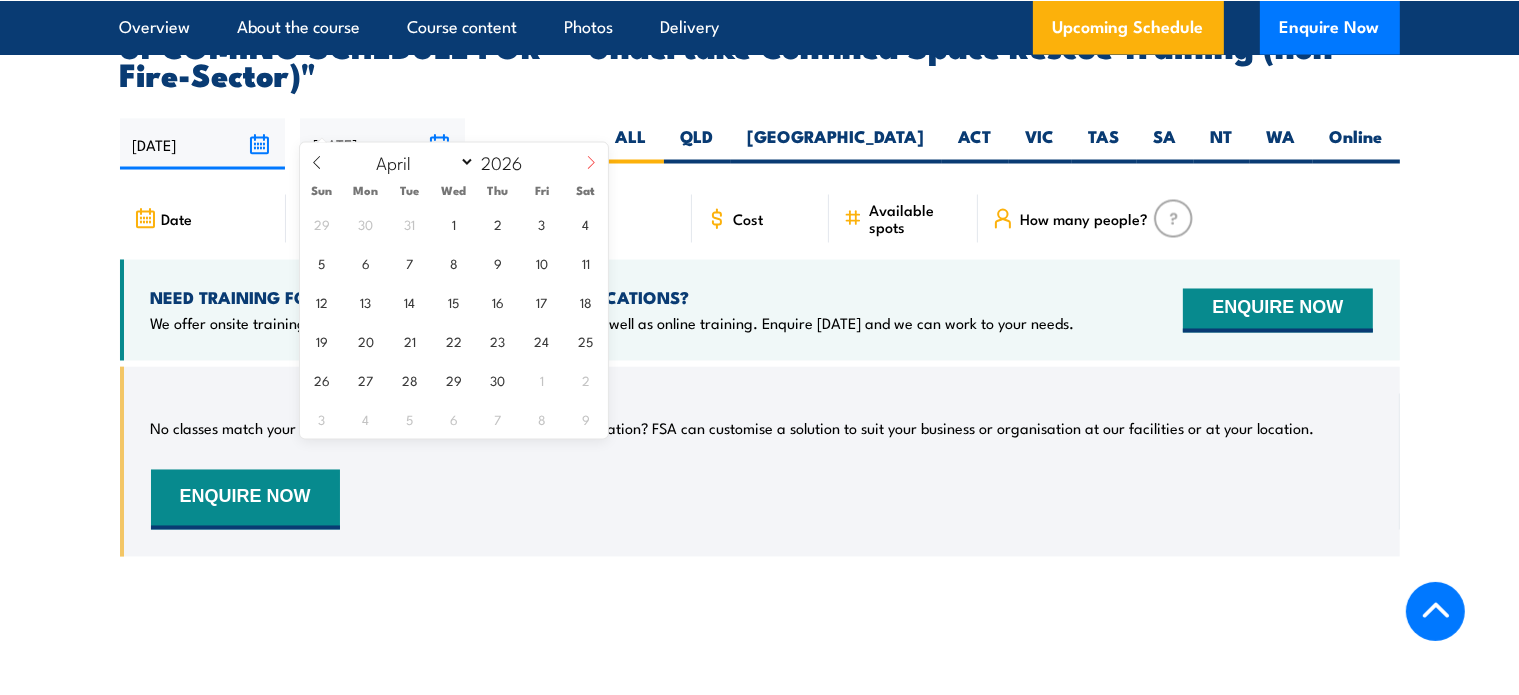 click at bounding box center [591, 170] 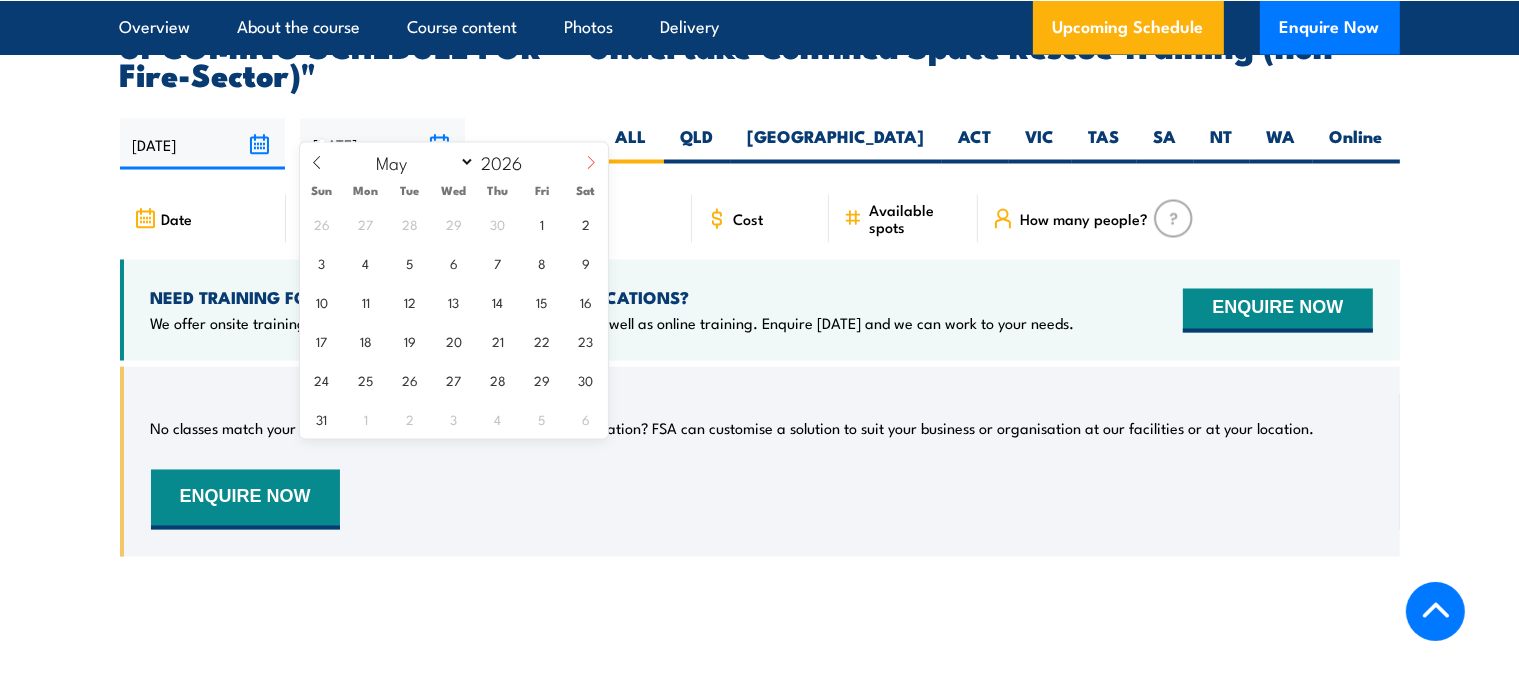 click at bounding box center (591, 170) 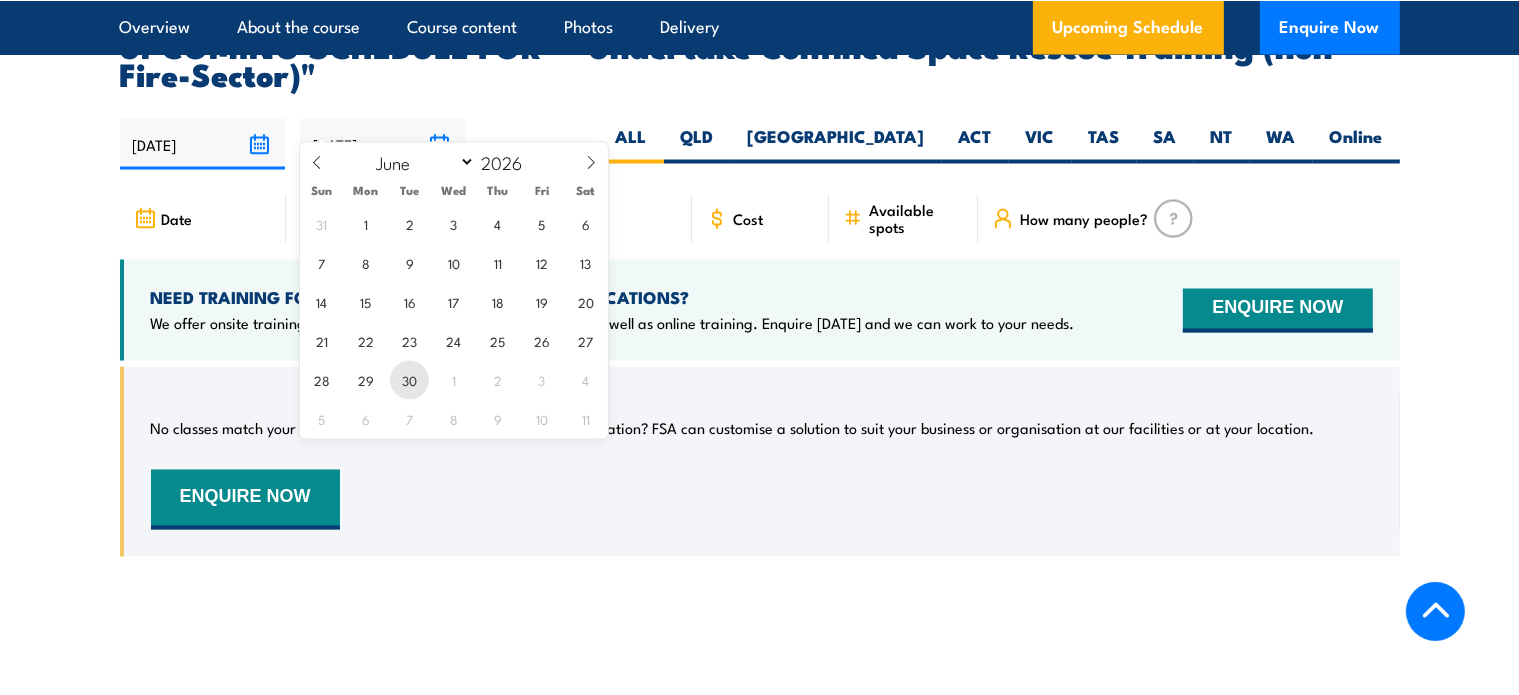 click on "30" at bounding box center (409, 380) 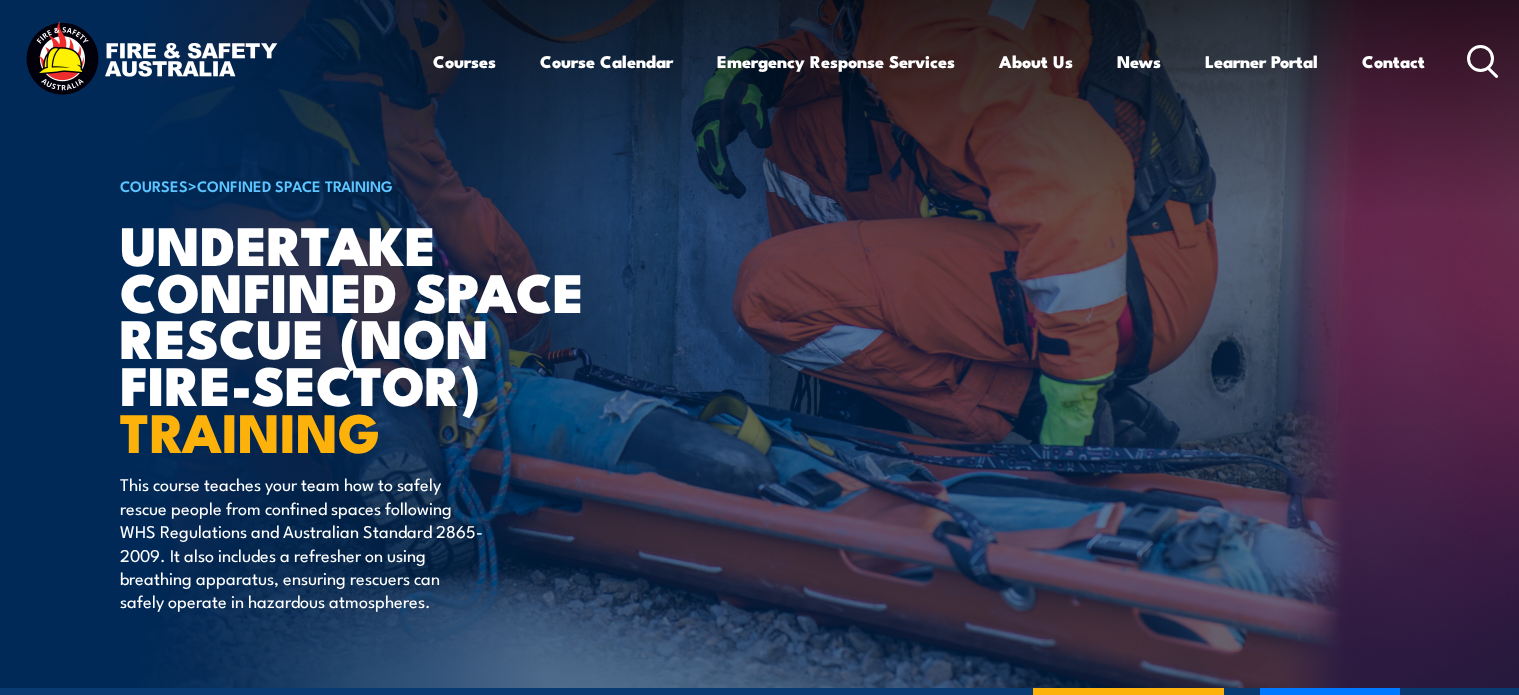 scroll, scrollTop: 100, scrollLeft: 0, axis: vertical 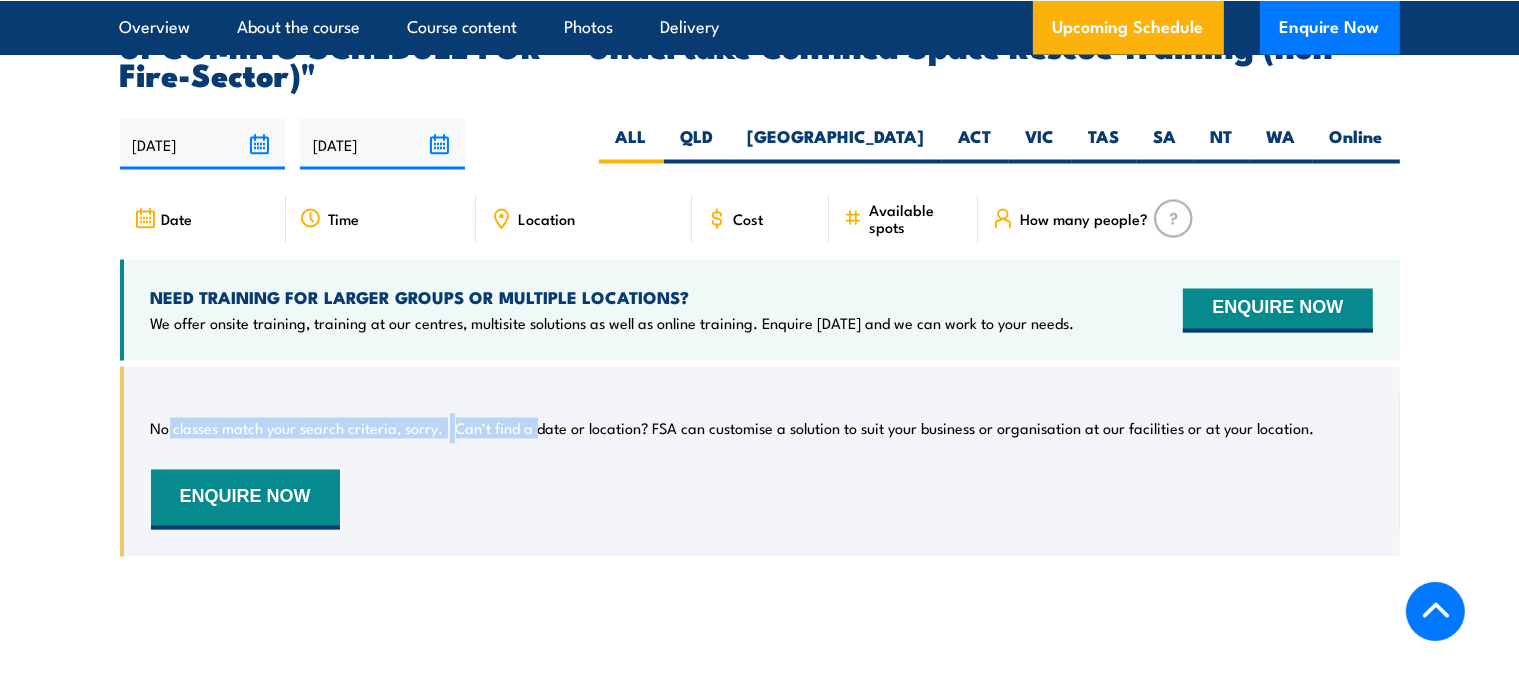drag, startPoint x: 168, startPoint y: 403, endPoint x: 618, endPoint y: 413, distance: 450.11108 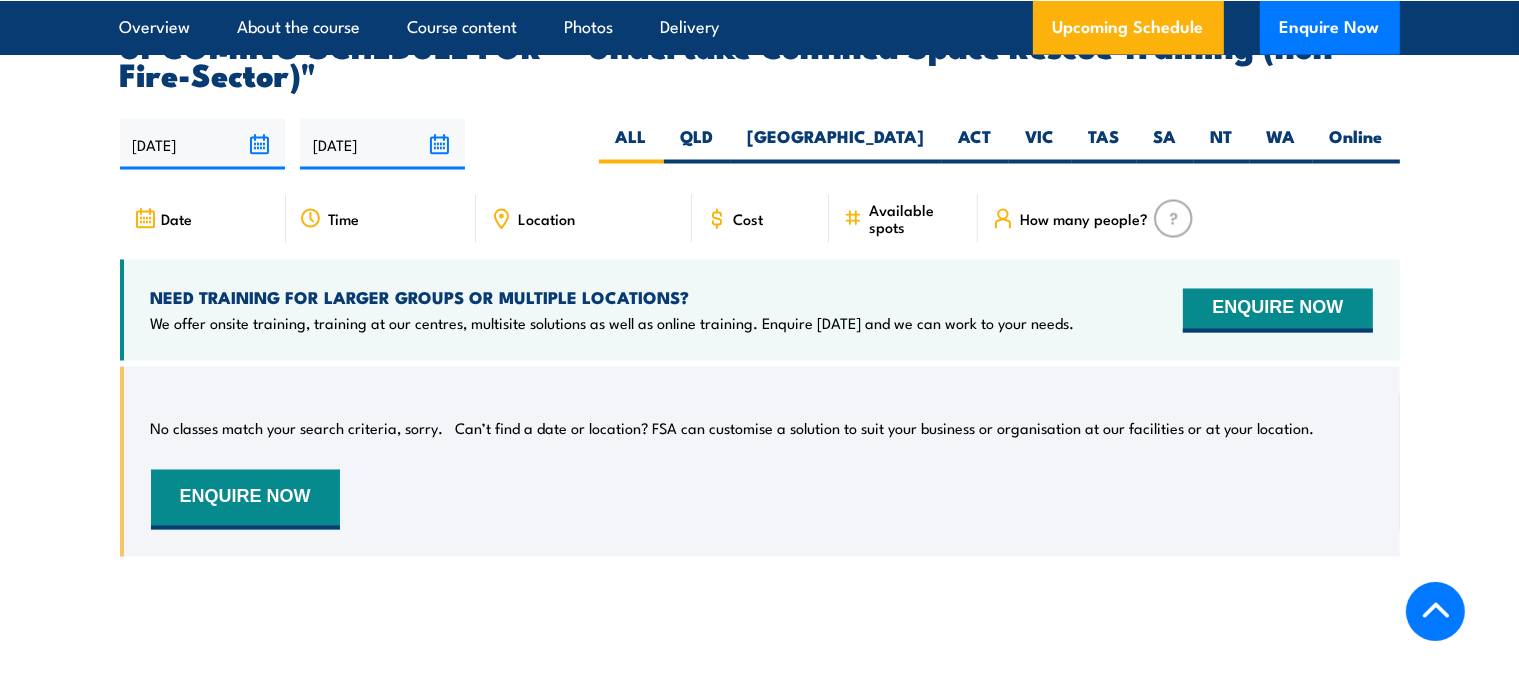 click on "Can’t find a date or location? FSA can customise a solution to suit your business or organisation at our facilities or at your location." at bounding box center (885, 429) 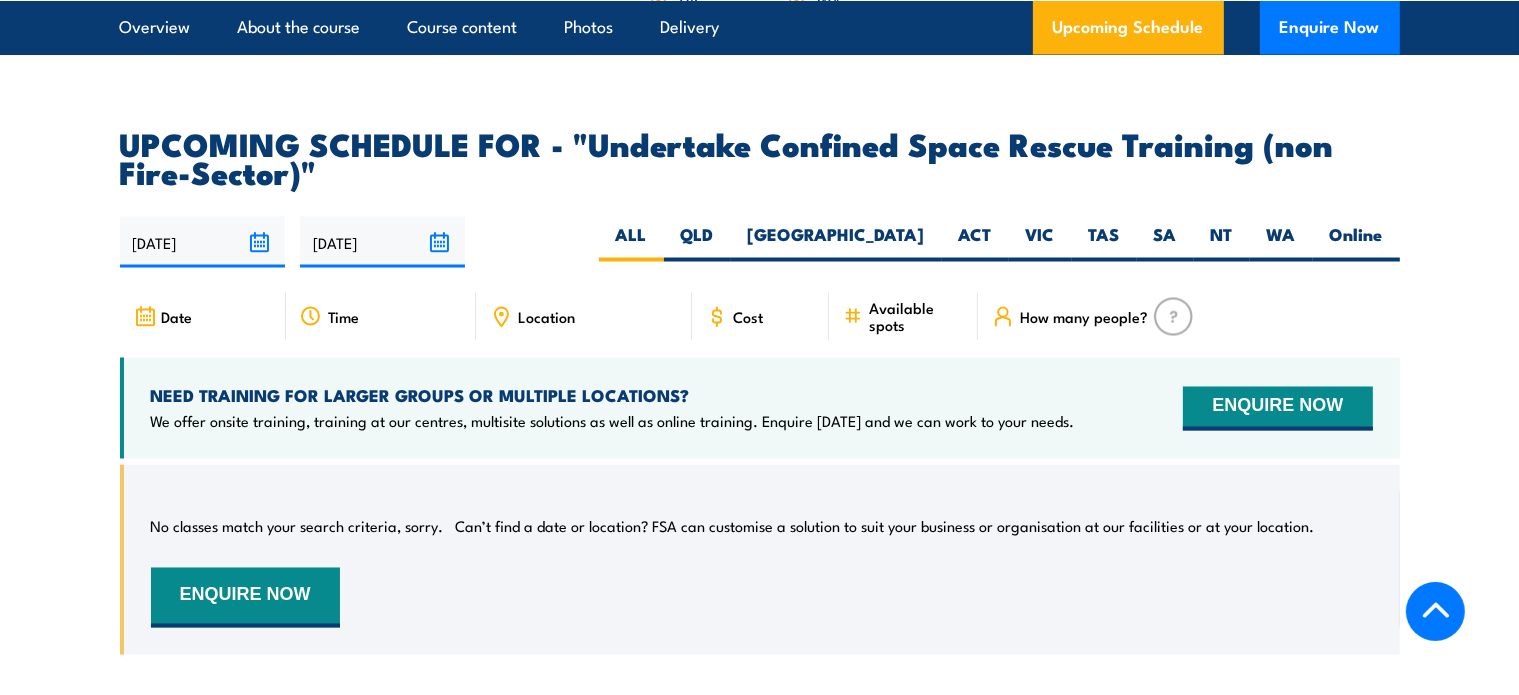 scroll, scrollTop: 3439, scrollLeft: 0, axis: vertical 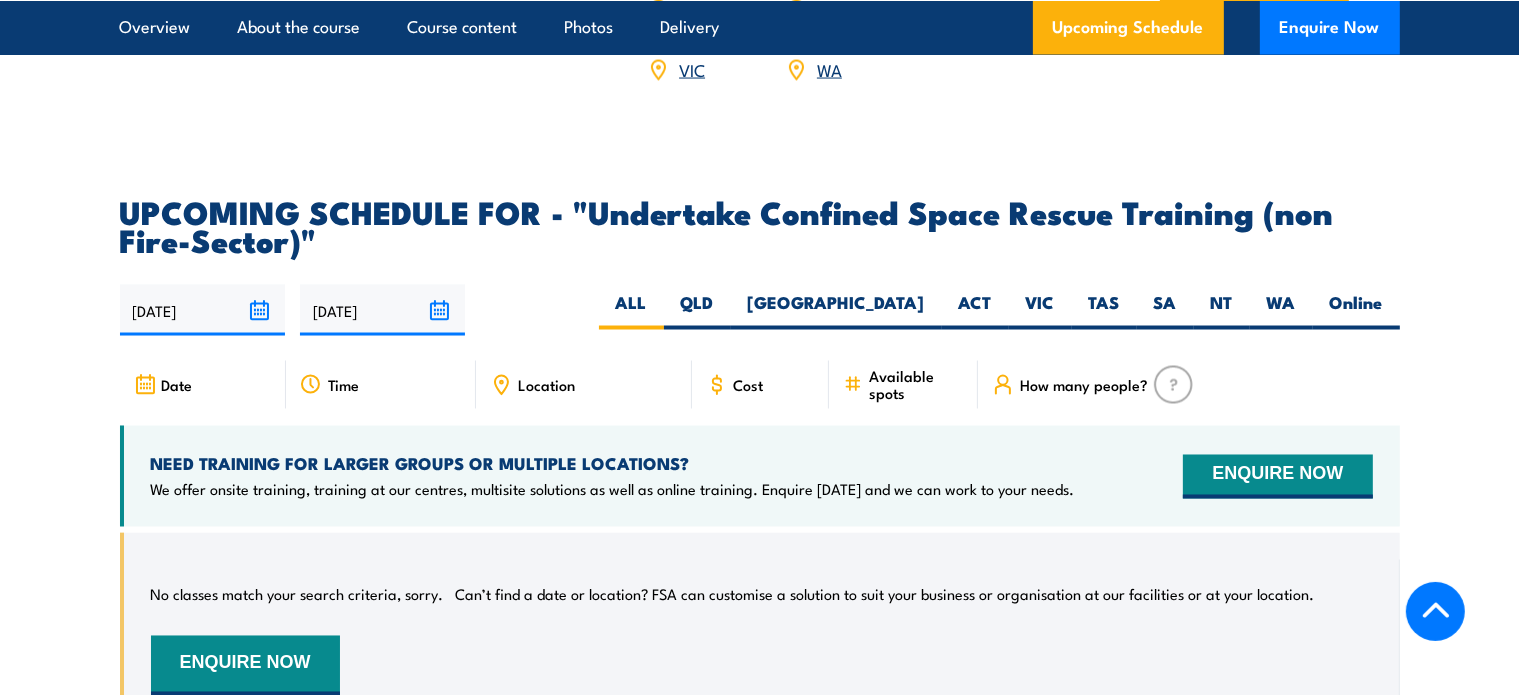 click on "Cost" at bounding box center (761, 385) 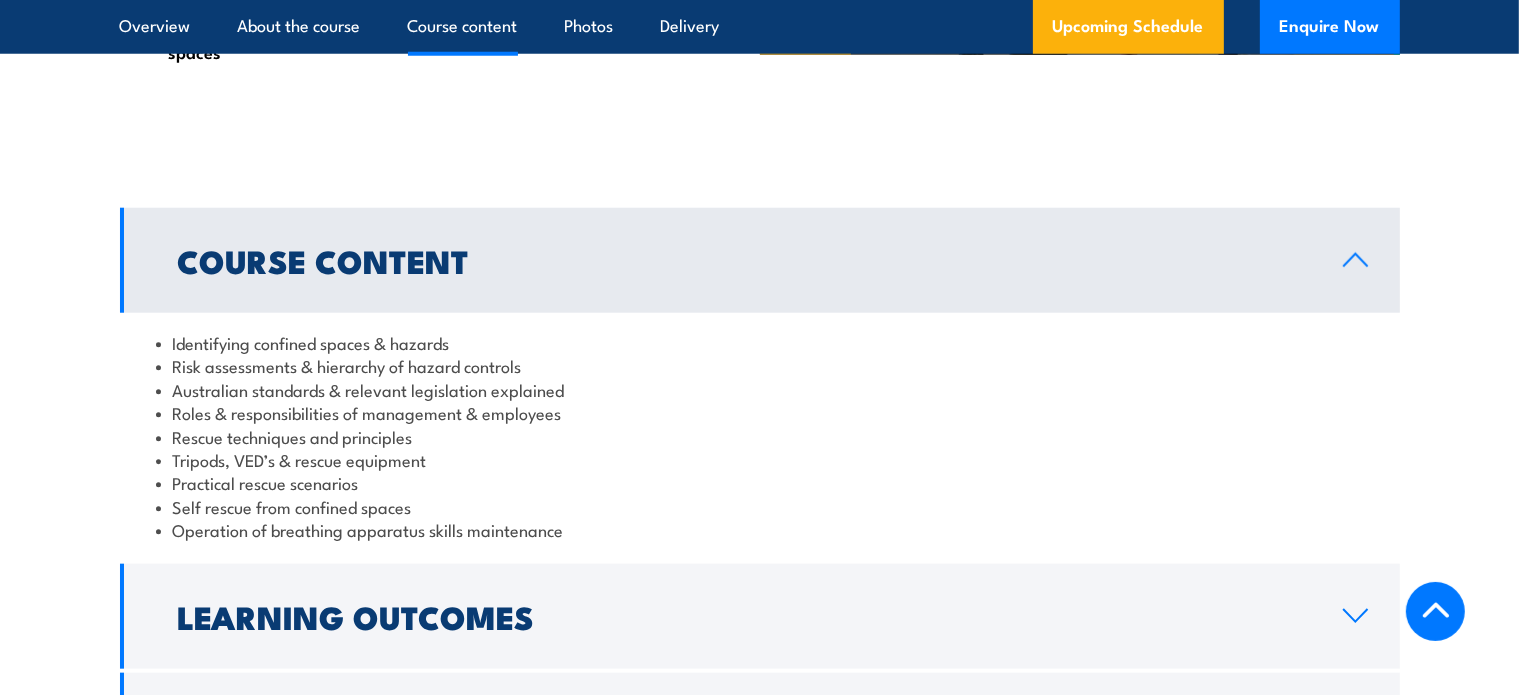 scroll, scrollTop: 1939, scrollLeft: 0, axis: vertical 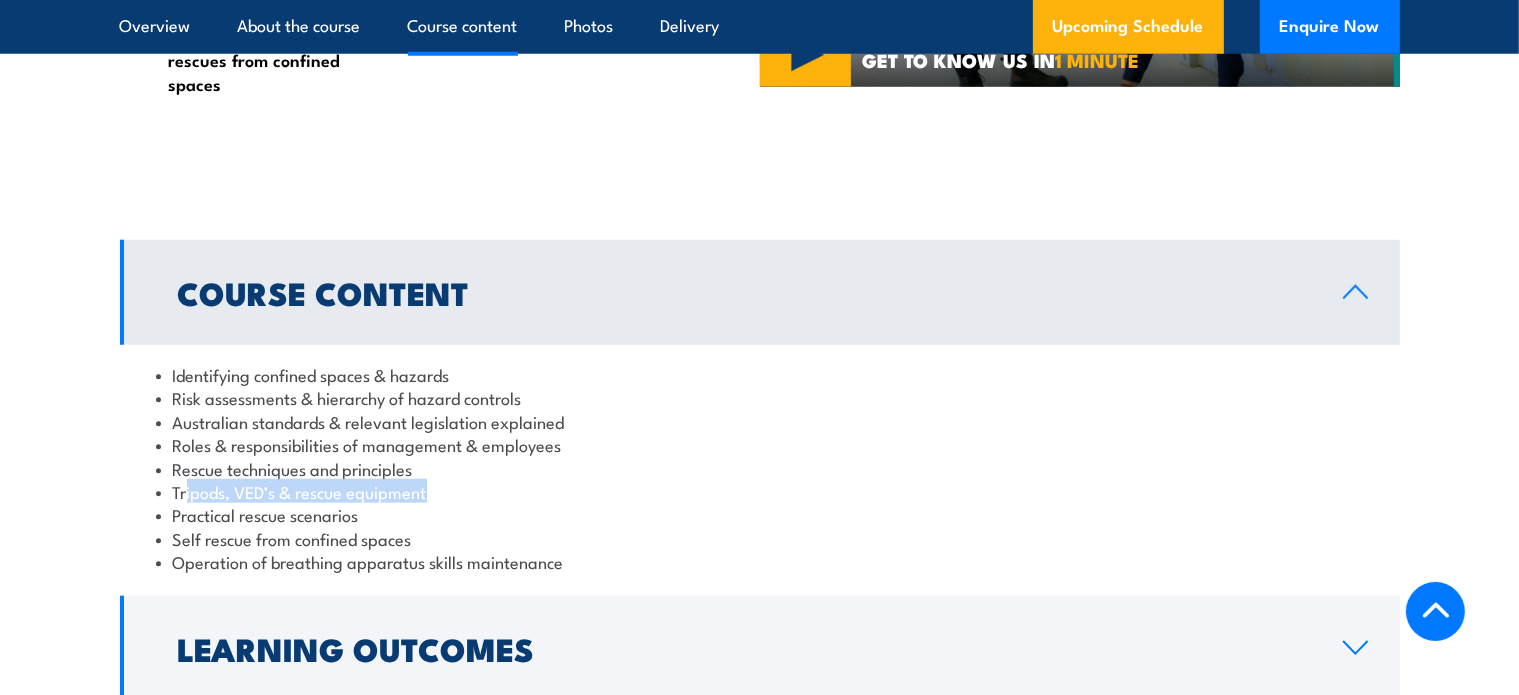 drag, startPoint x: 186, startPoint y: 495, endPoint x: 505, endPoint y: 486, distance: 319.12692 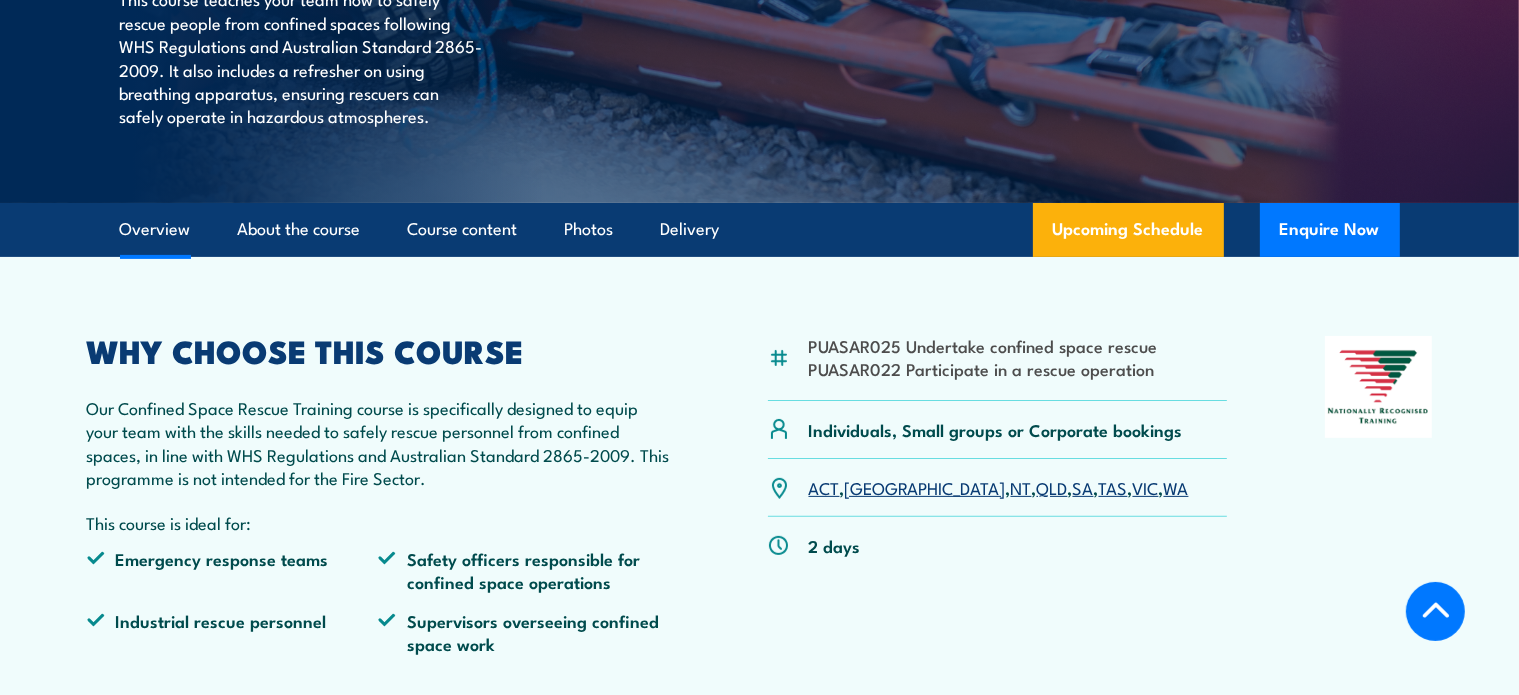 scroll, scrollTop: 0, scrollLeft: 0, axis: both 